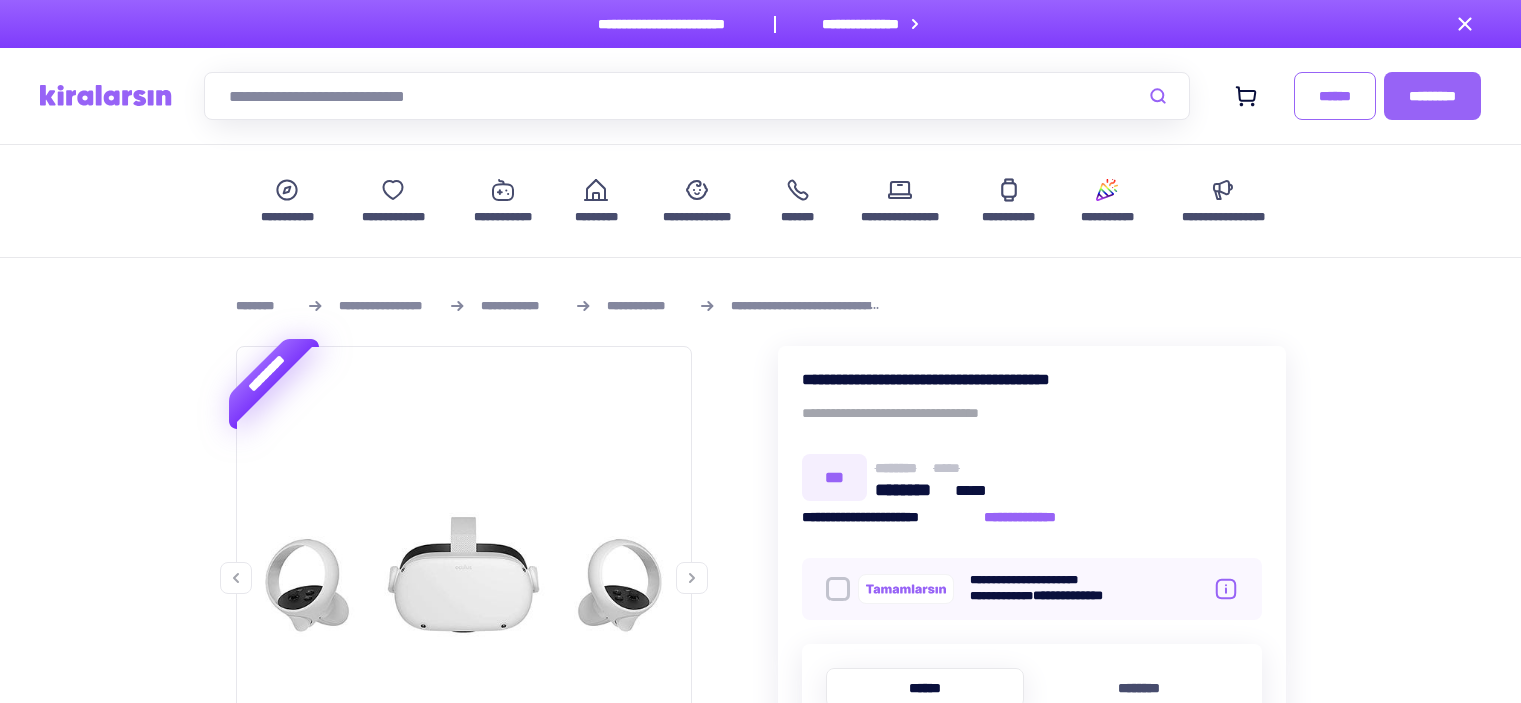 scroll, scrollTop: 545, scrollLeft: 0, axis: vertical 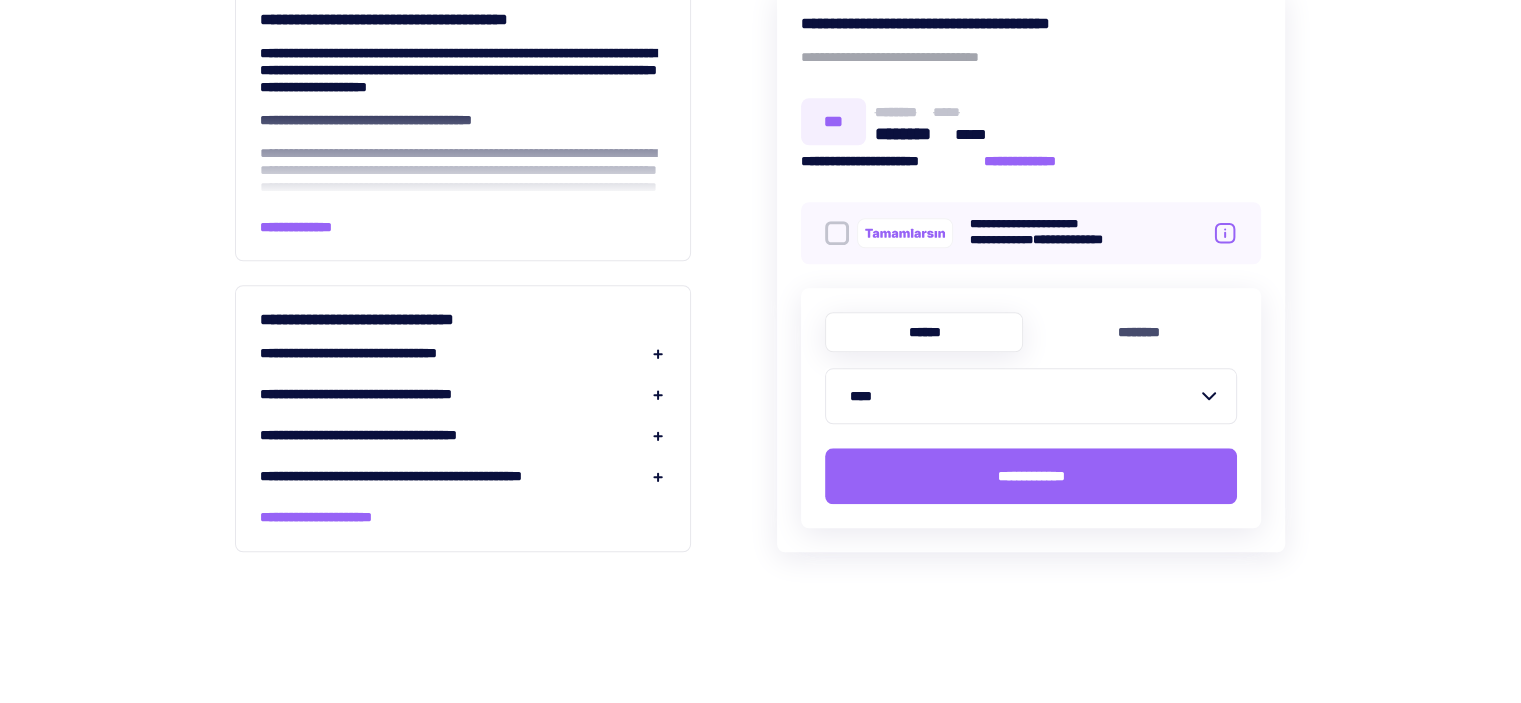 click on "**********" at bounding box center [463, 353] 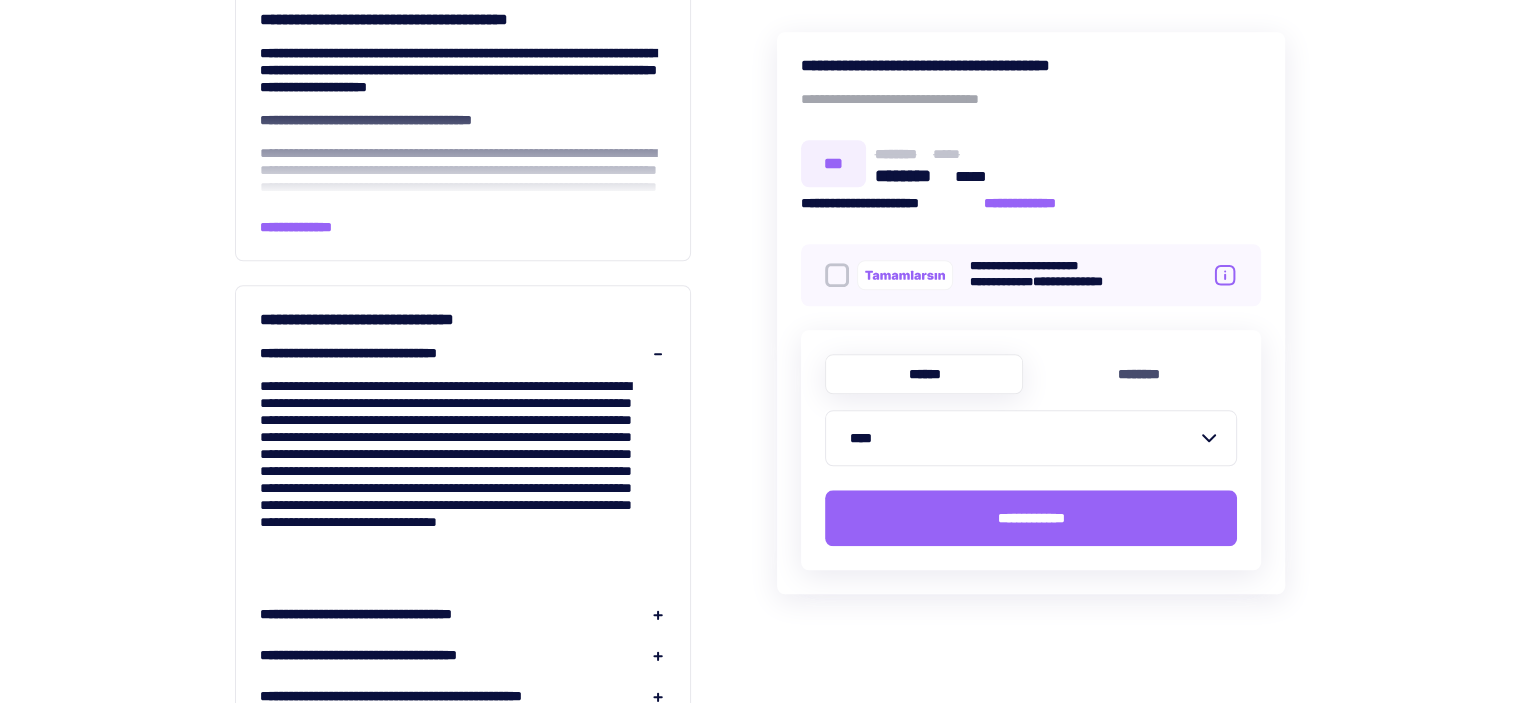 click on "**********" at bounding box center (463, 353) 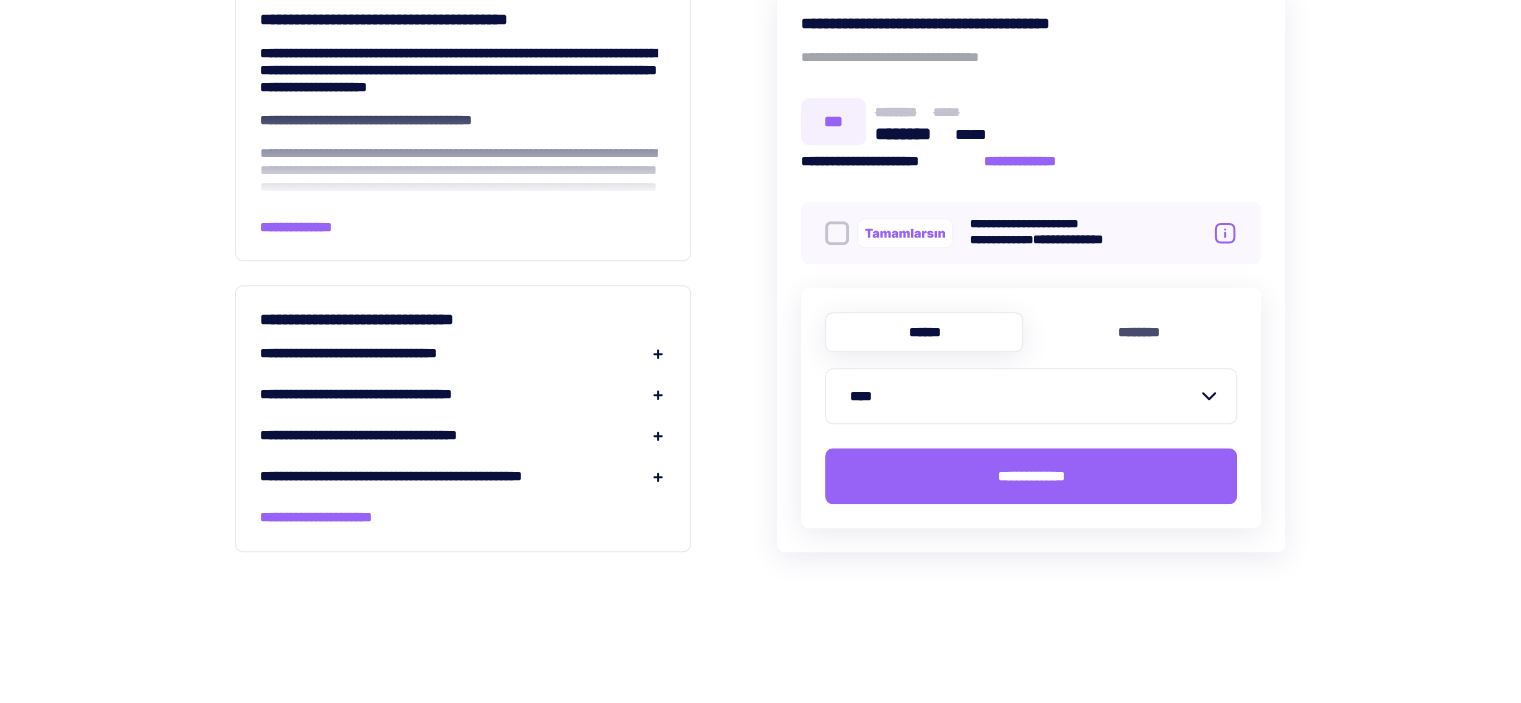 click at bounding box center (658, 354) 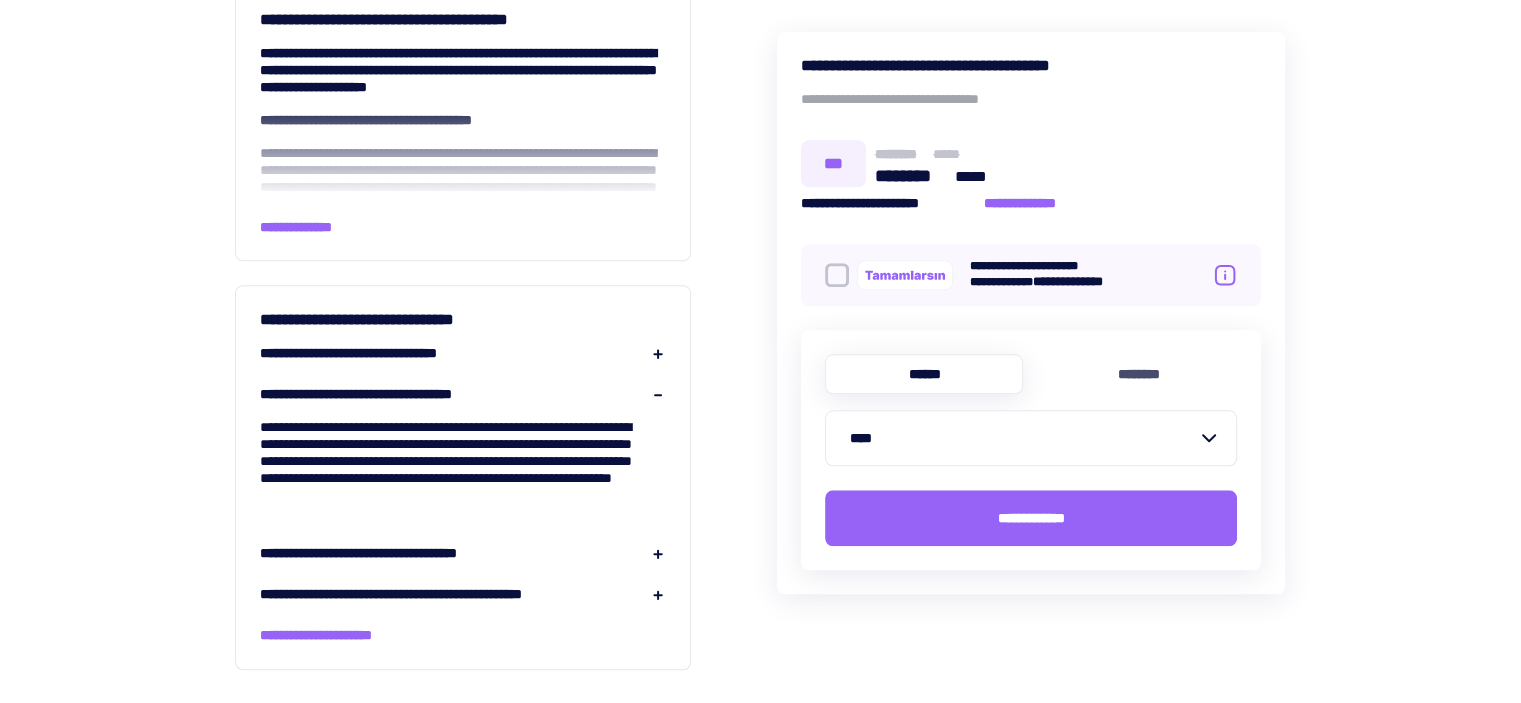 click at bounding box center (658, 395) 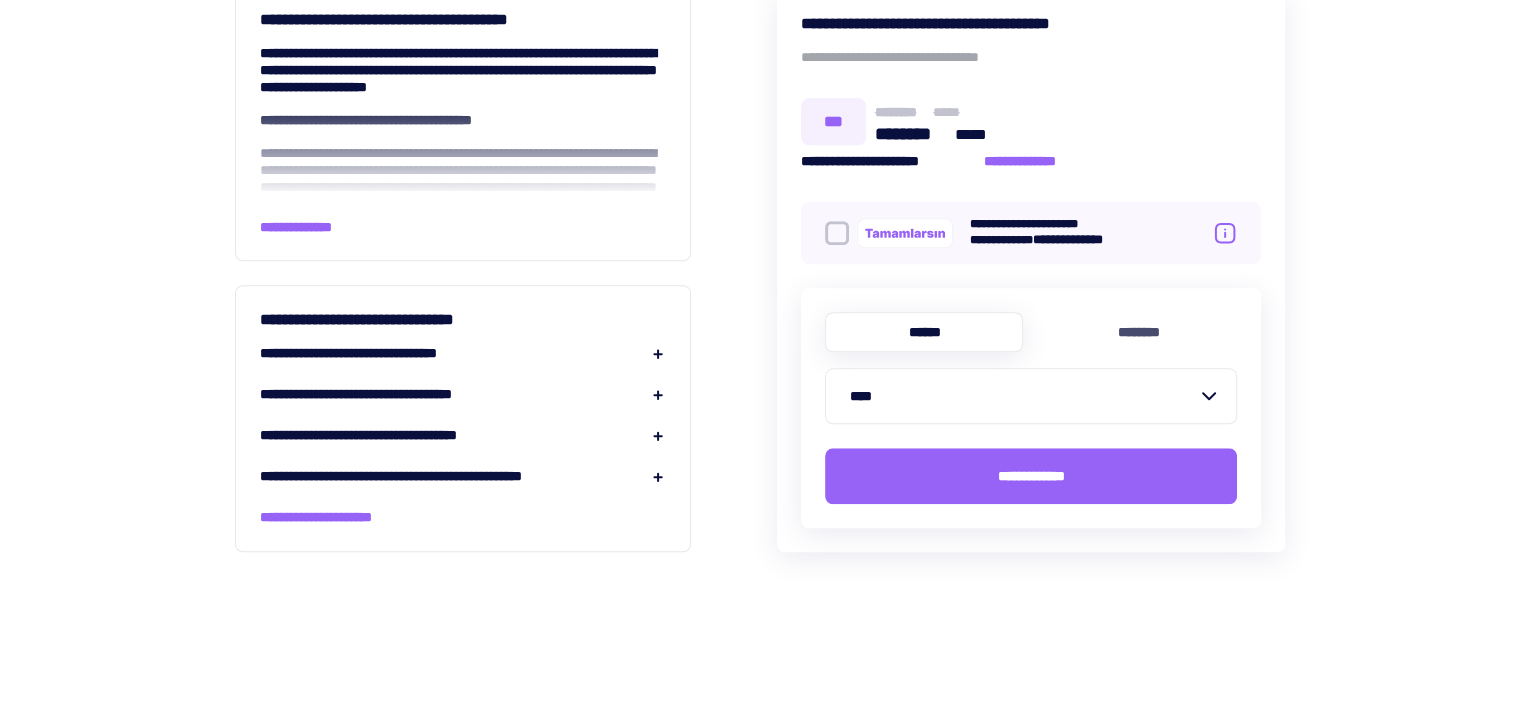 click at bounding box center [658, 354] 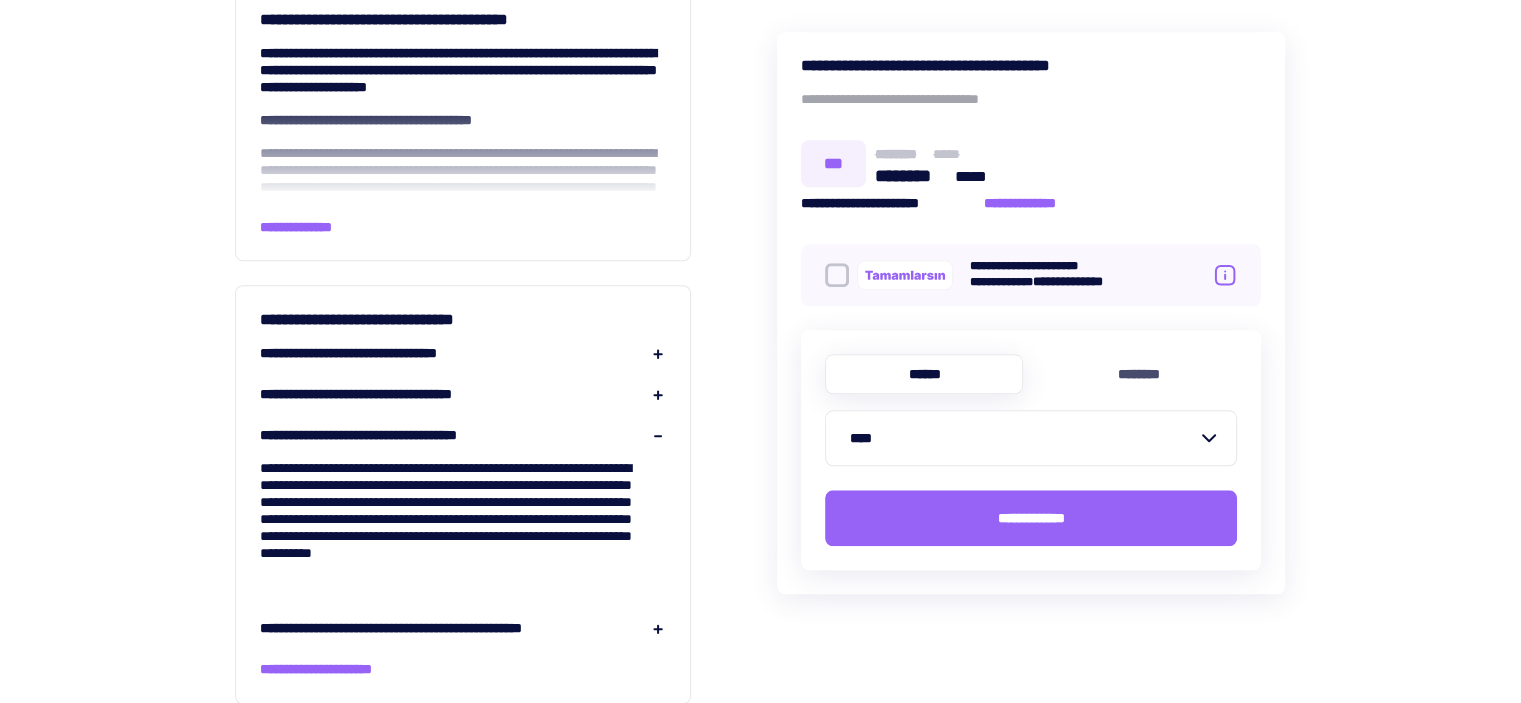 click at bounding box center [658, 436] 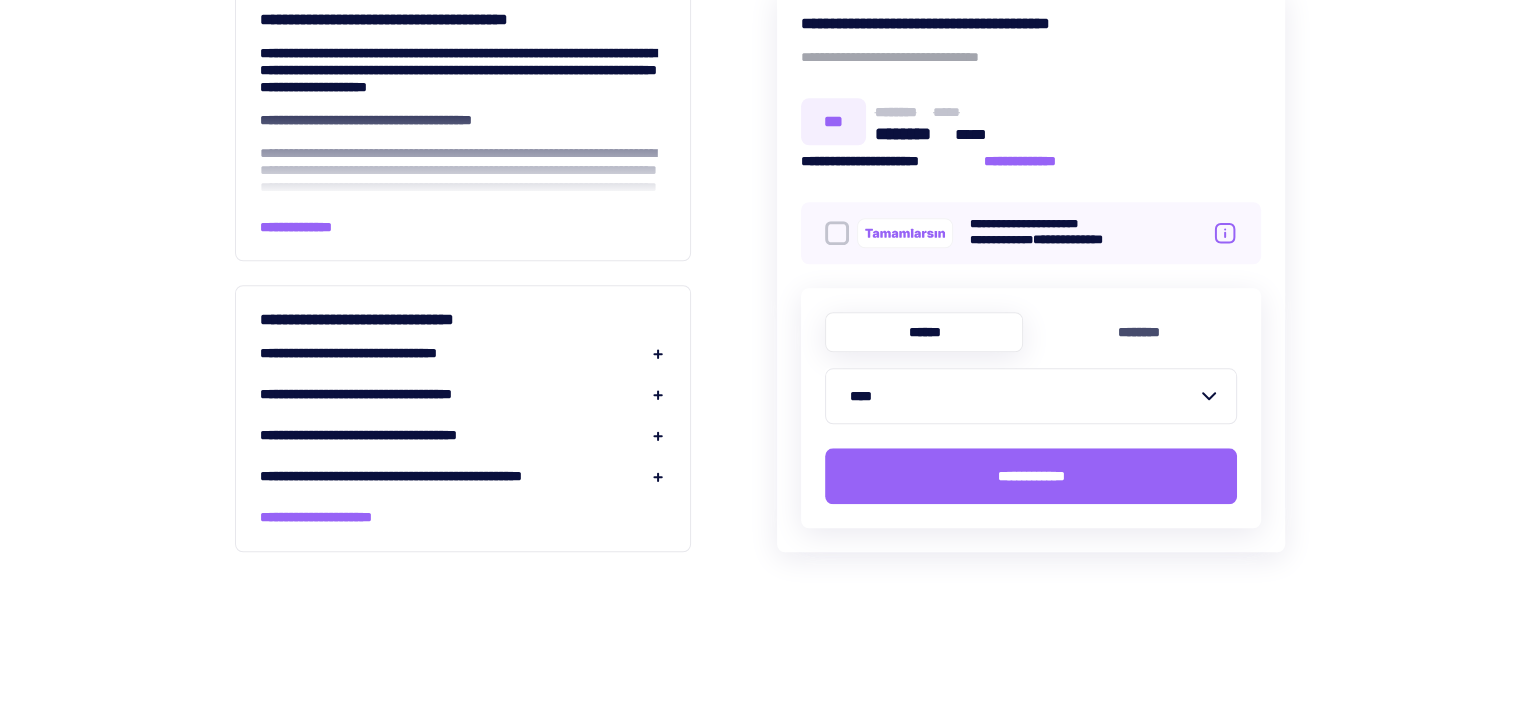 click on "**********" at bounding box center [463, 353] 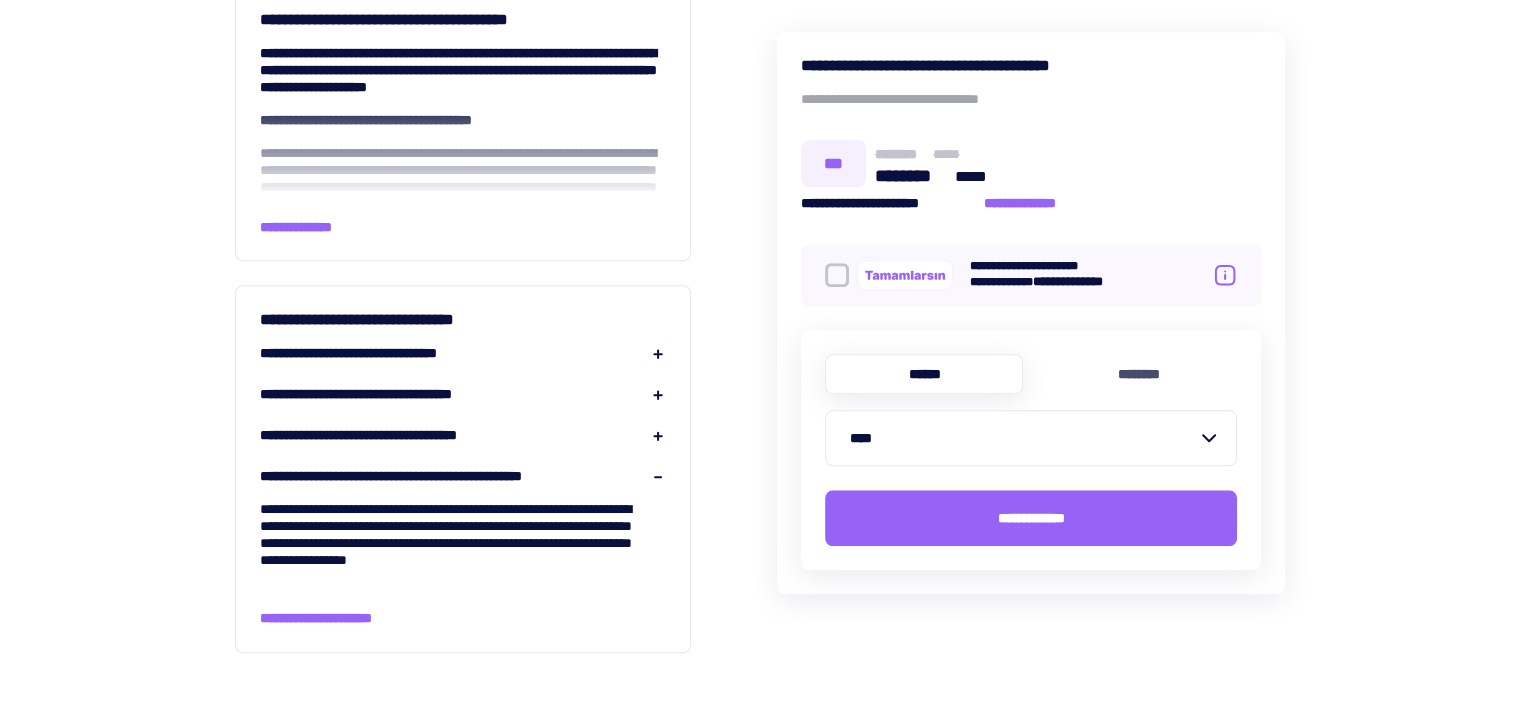 click on "**********" at bounding box center (463, 476) 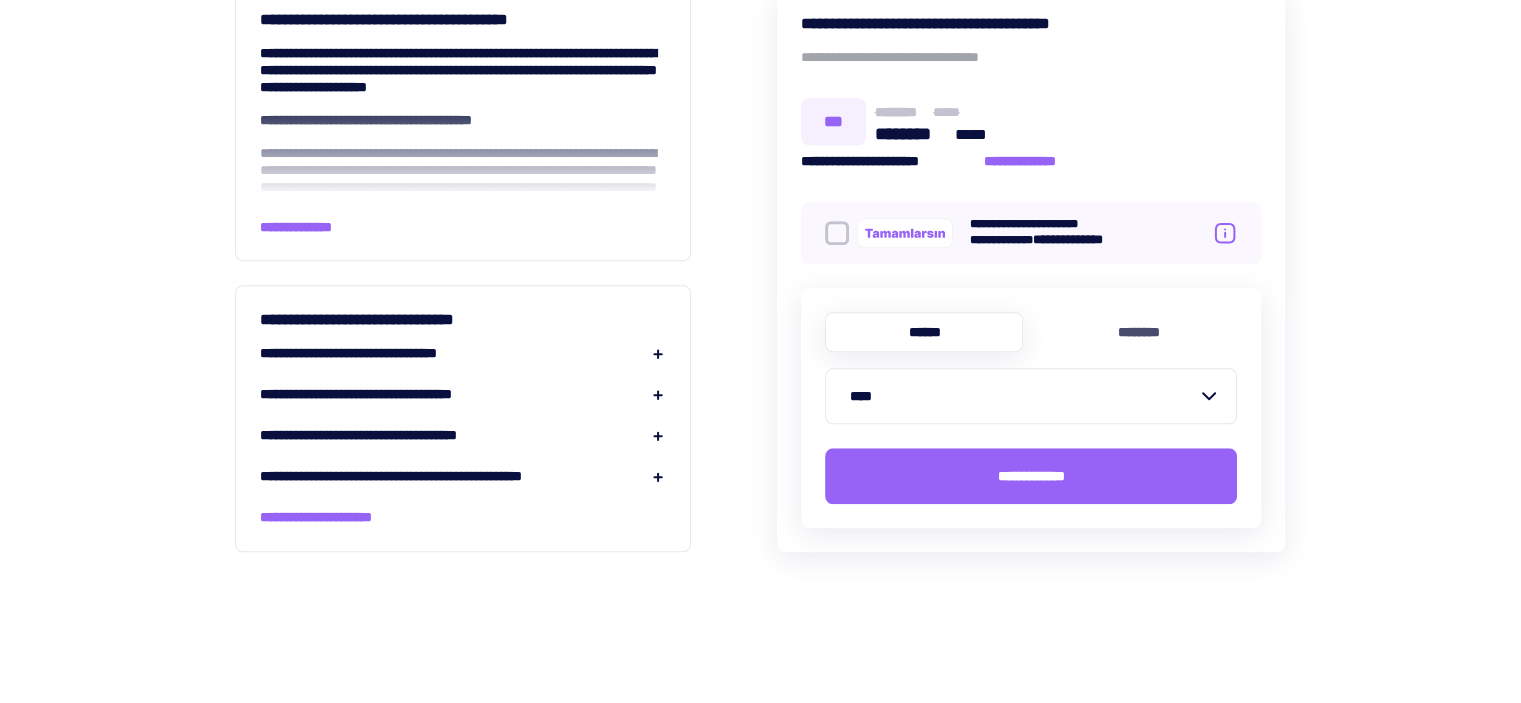 click on "[FIRST] [LAST] [STREET] [CITY], [STATE] [ZIP]" at bounding box center (463, 435) 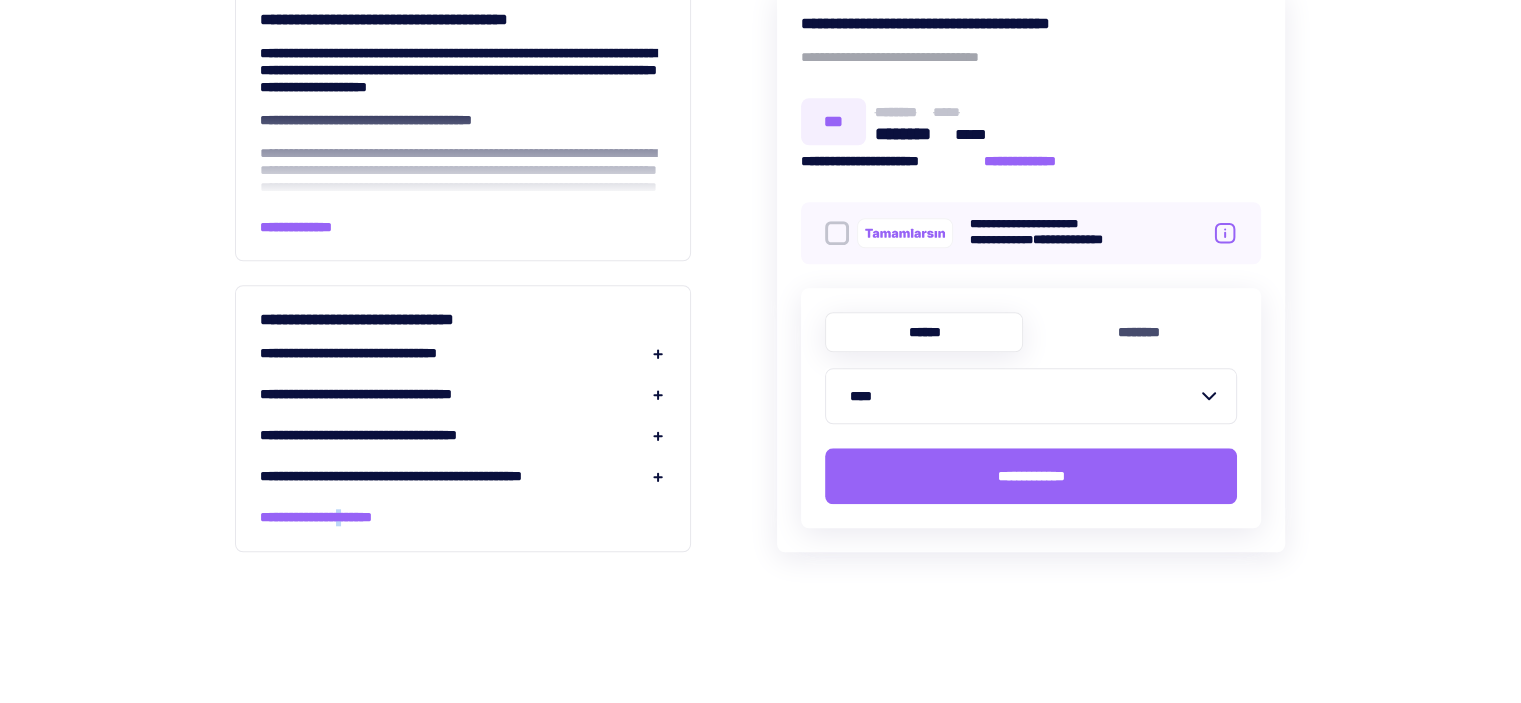 drag, startPoint x: 371, startPoint y: 519, endPoint x: 366, endPoint y: 532, distance: 13.928389 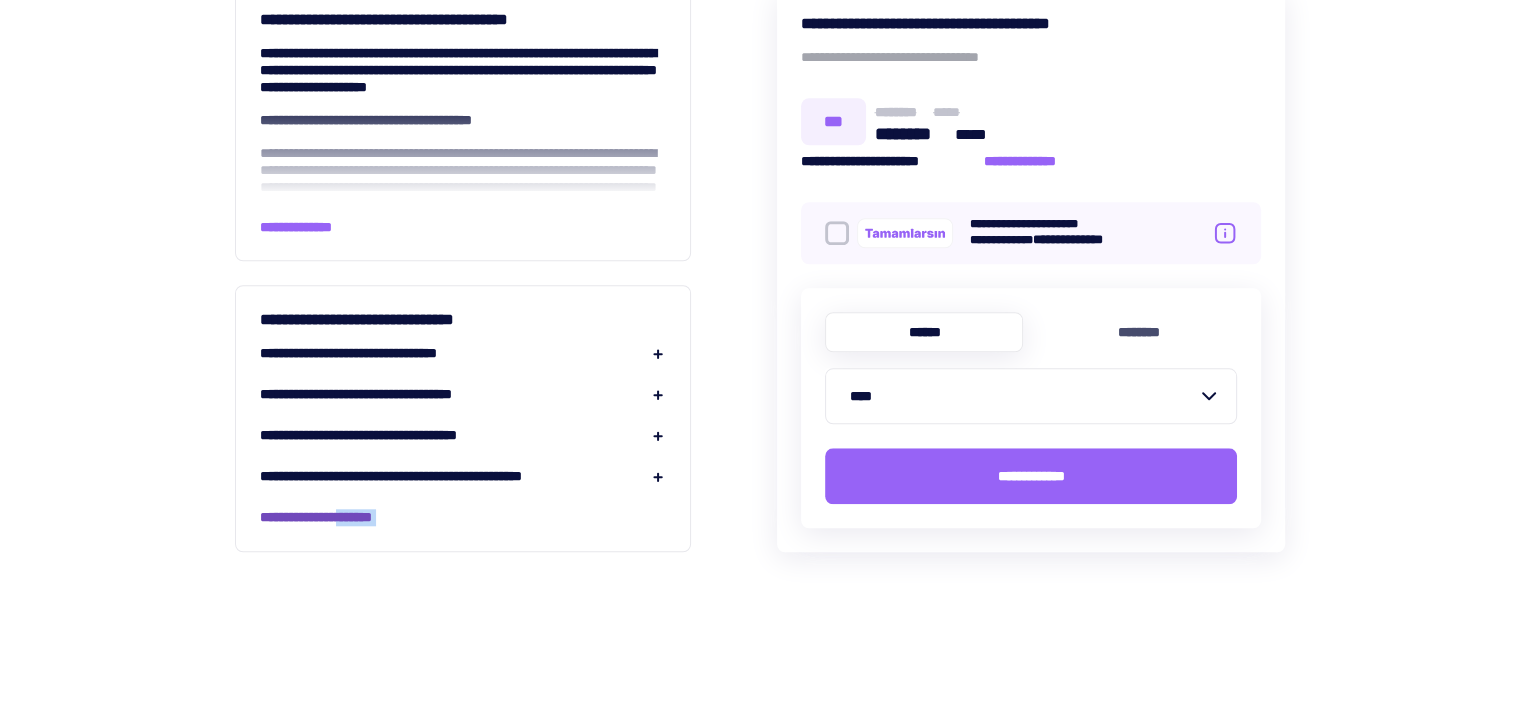 click on "**********" at bounding box center [340, 517] 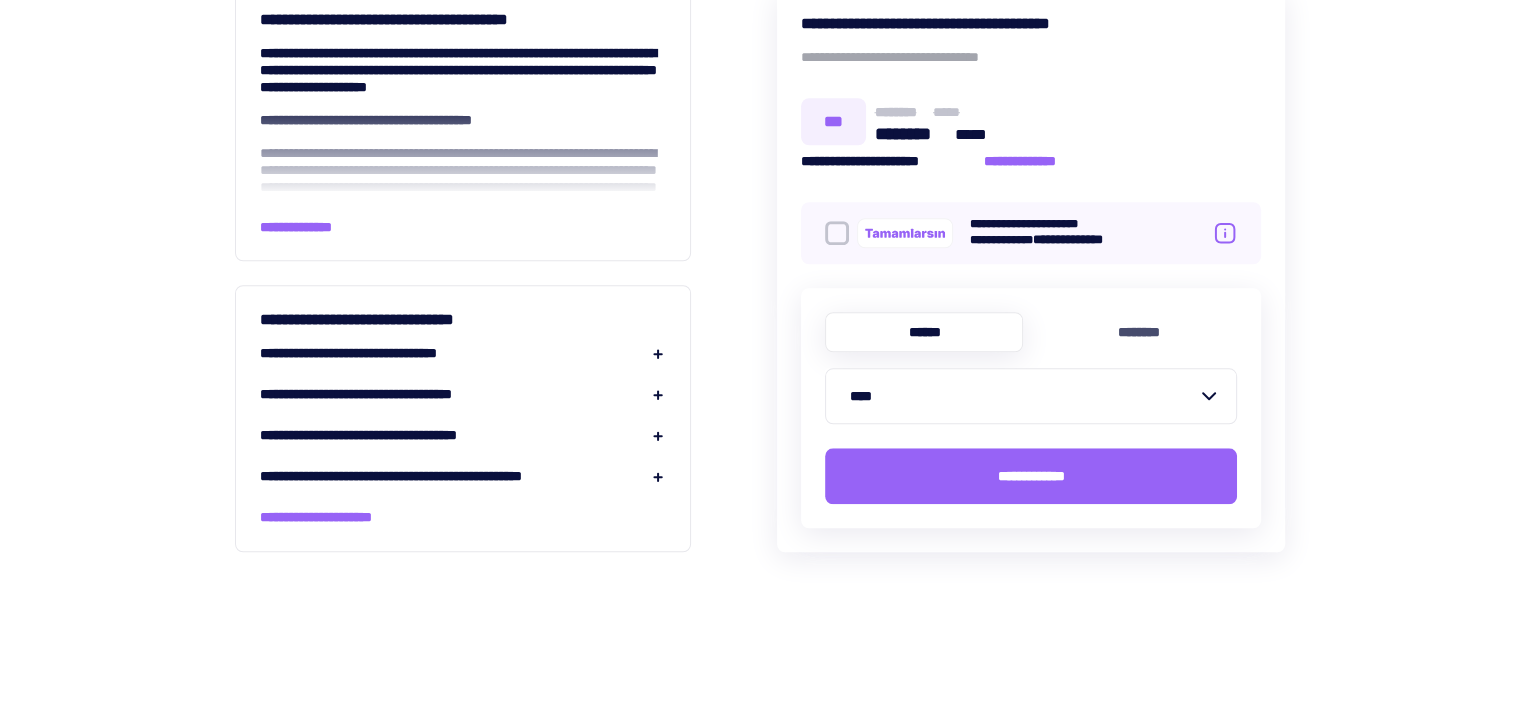 click on "[FIRST] [LAST] [STREET] [CITY], [STATE] [ZIP]" at bounding box center (760, -479) 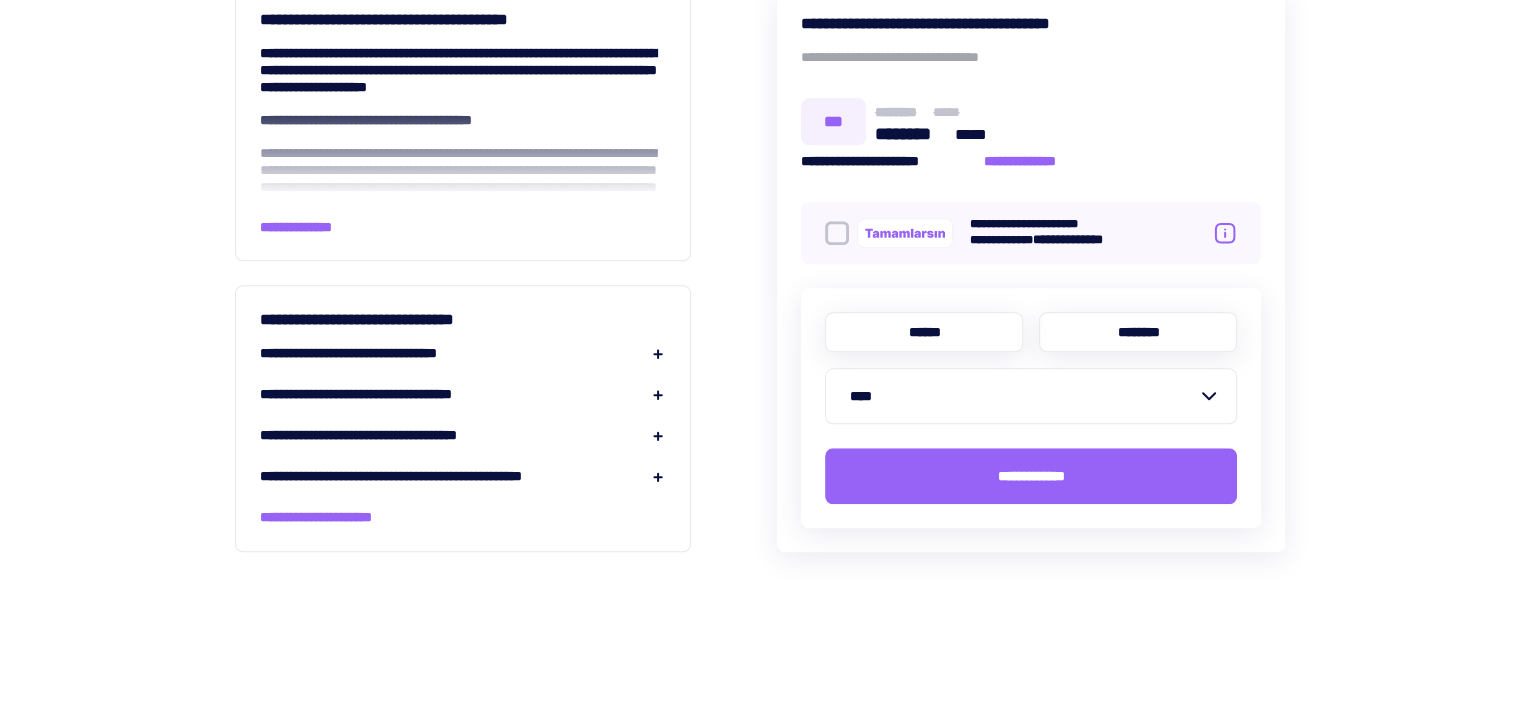 click on "********" at bounding box center [1138, 332] 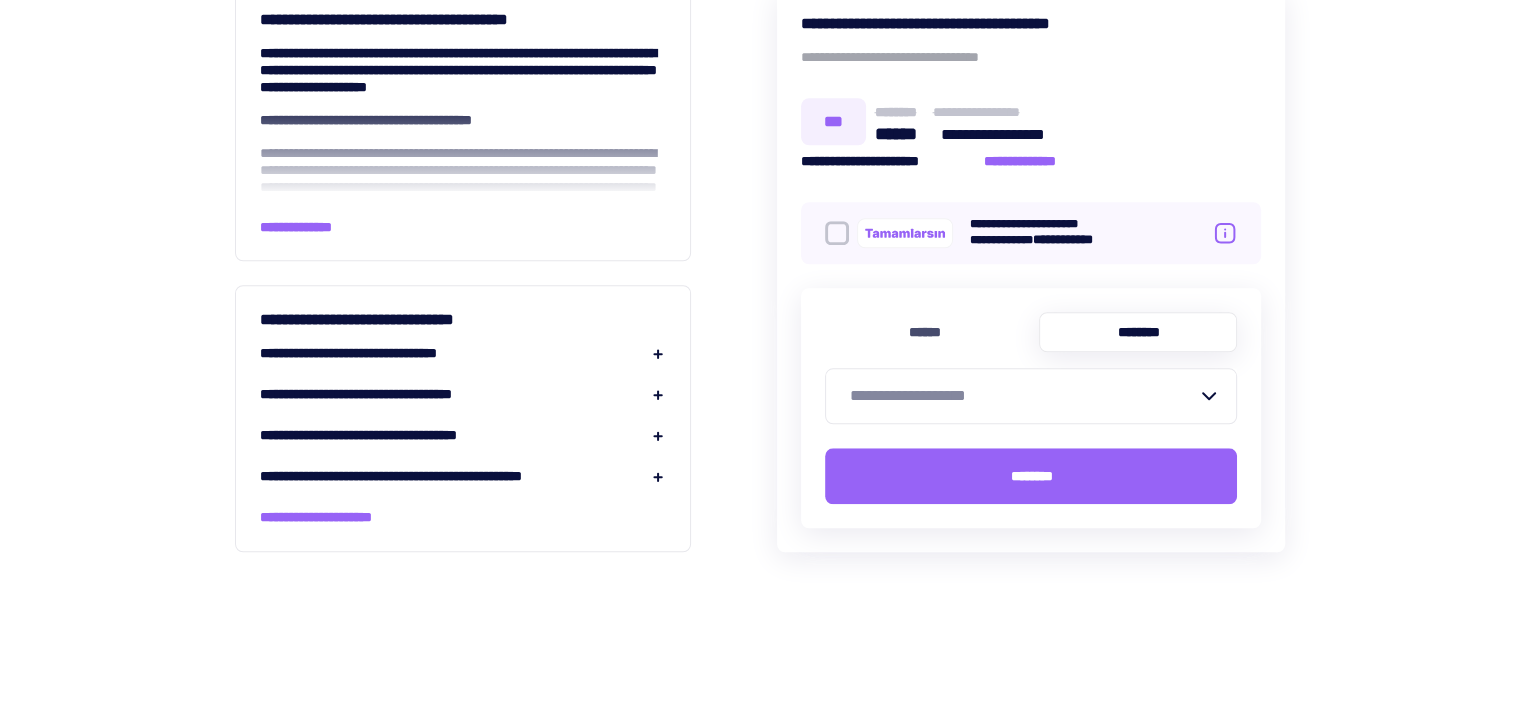 click on "**********" at bounding box center [1019, 396] 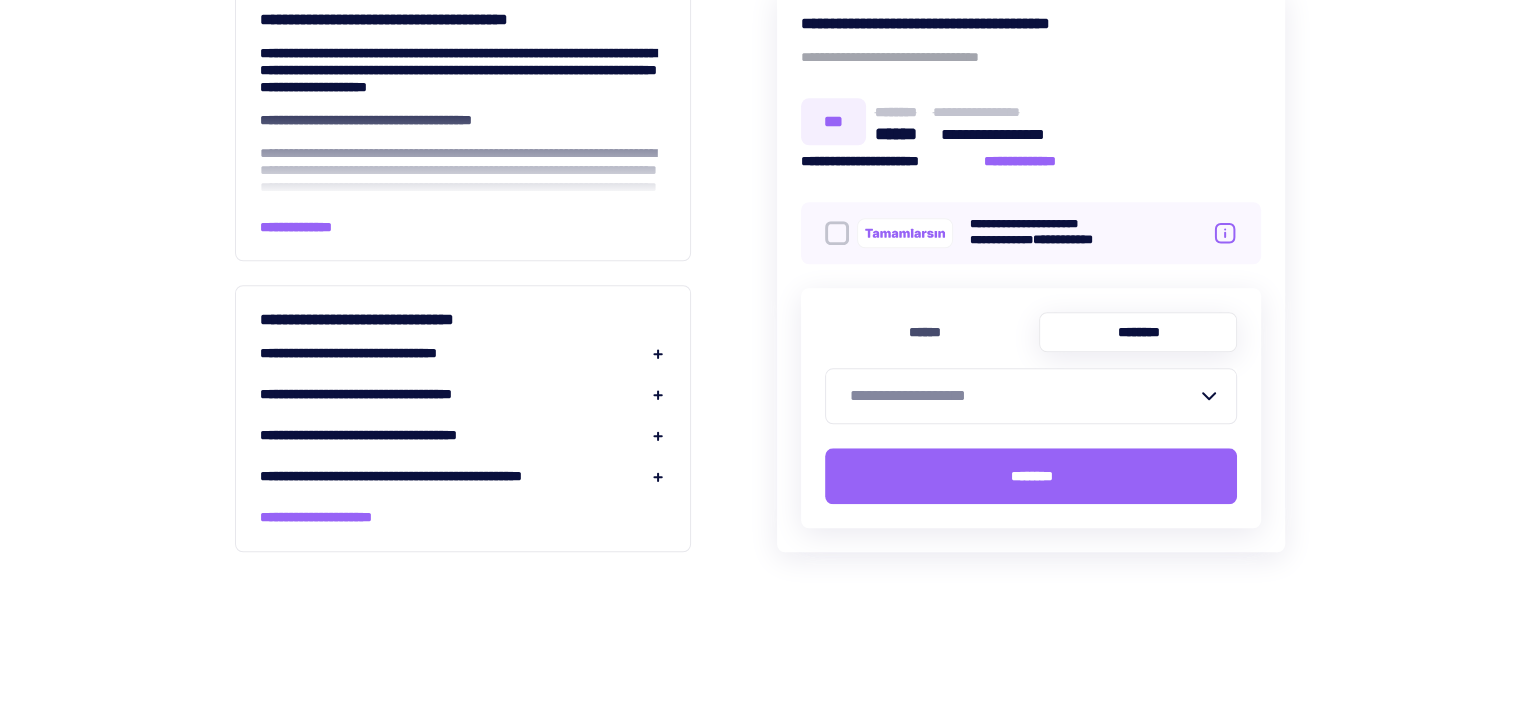 click on "[FIRST] [LAST] [STREET]" at bounding box center [1031, 408] 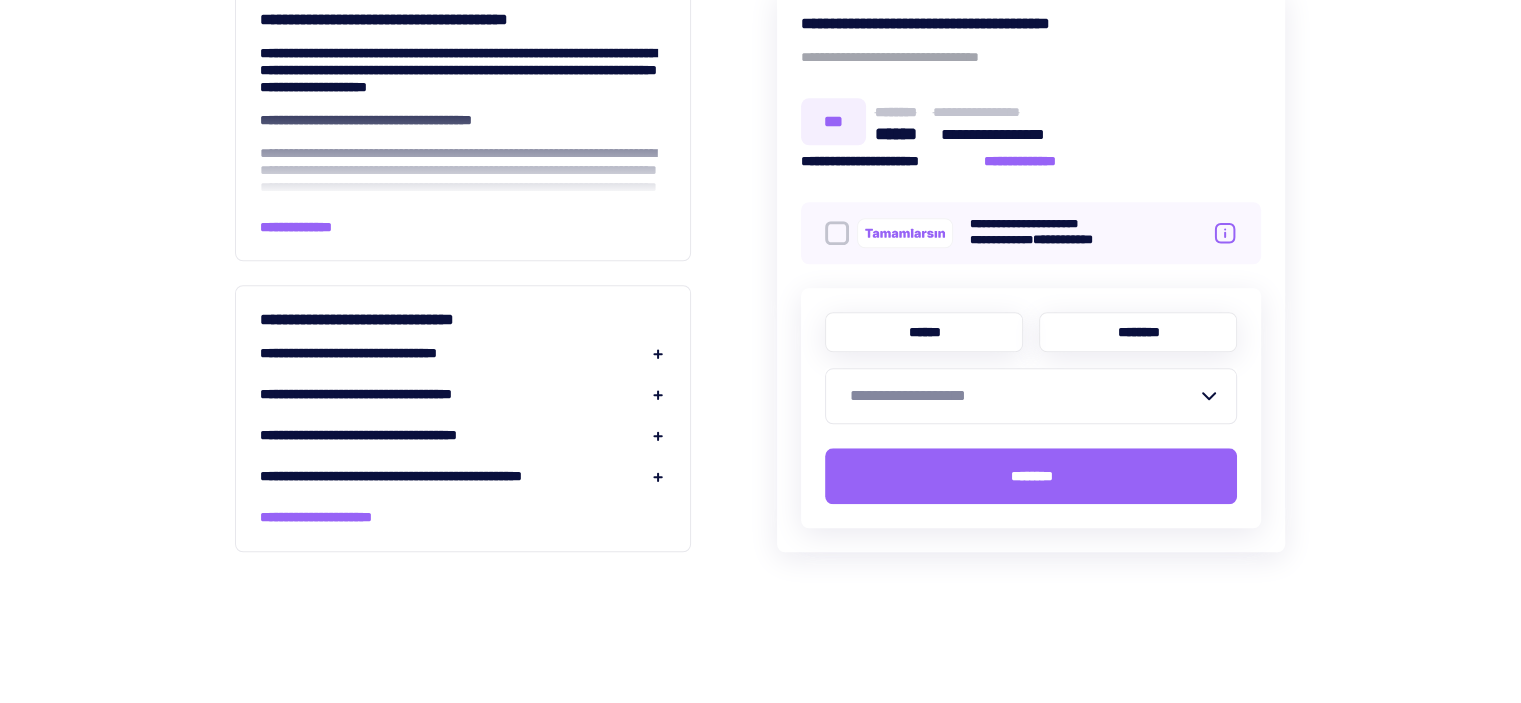 click on "******" at bounding box center [924, 332] 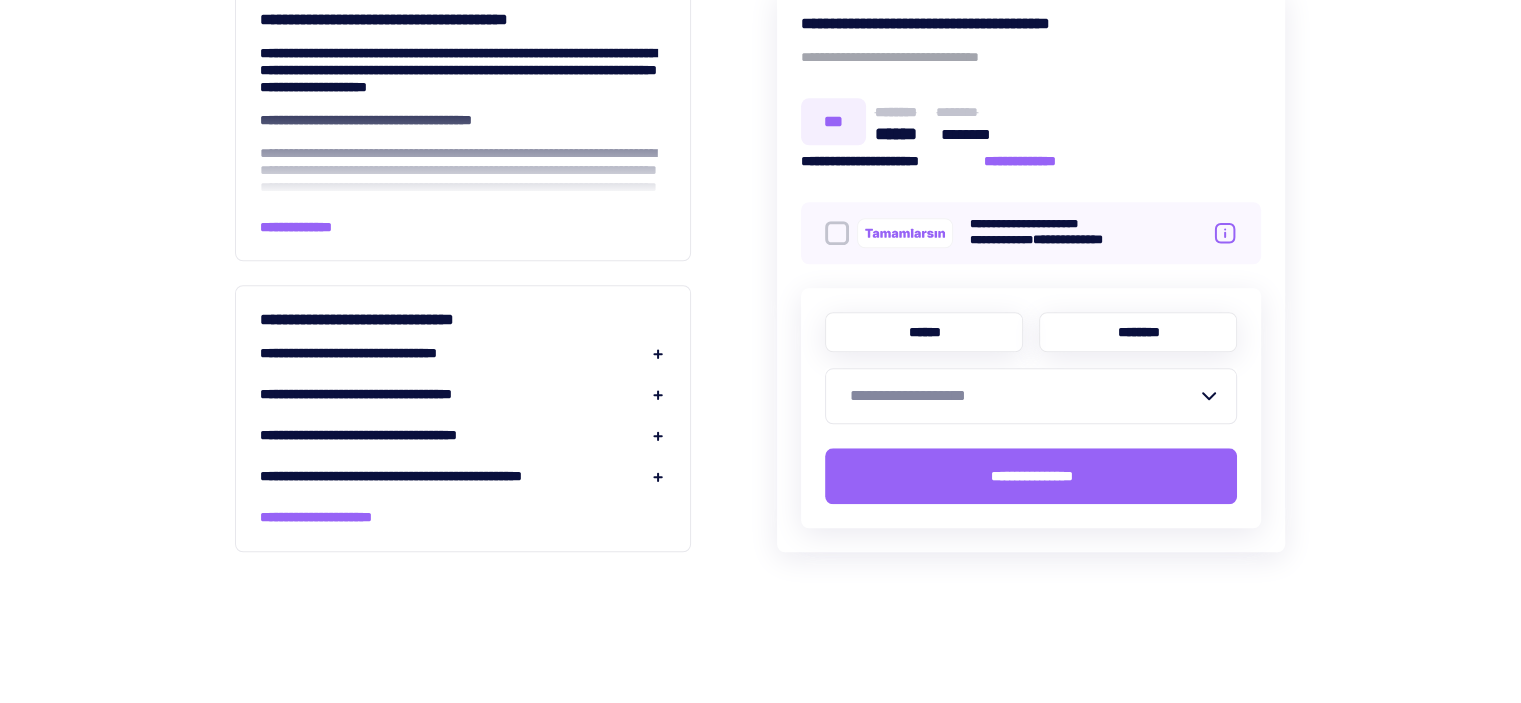 click on "********" at bounding box center (1138, 332) 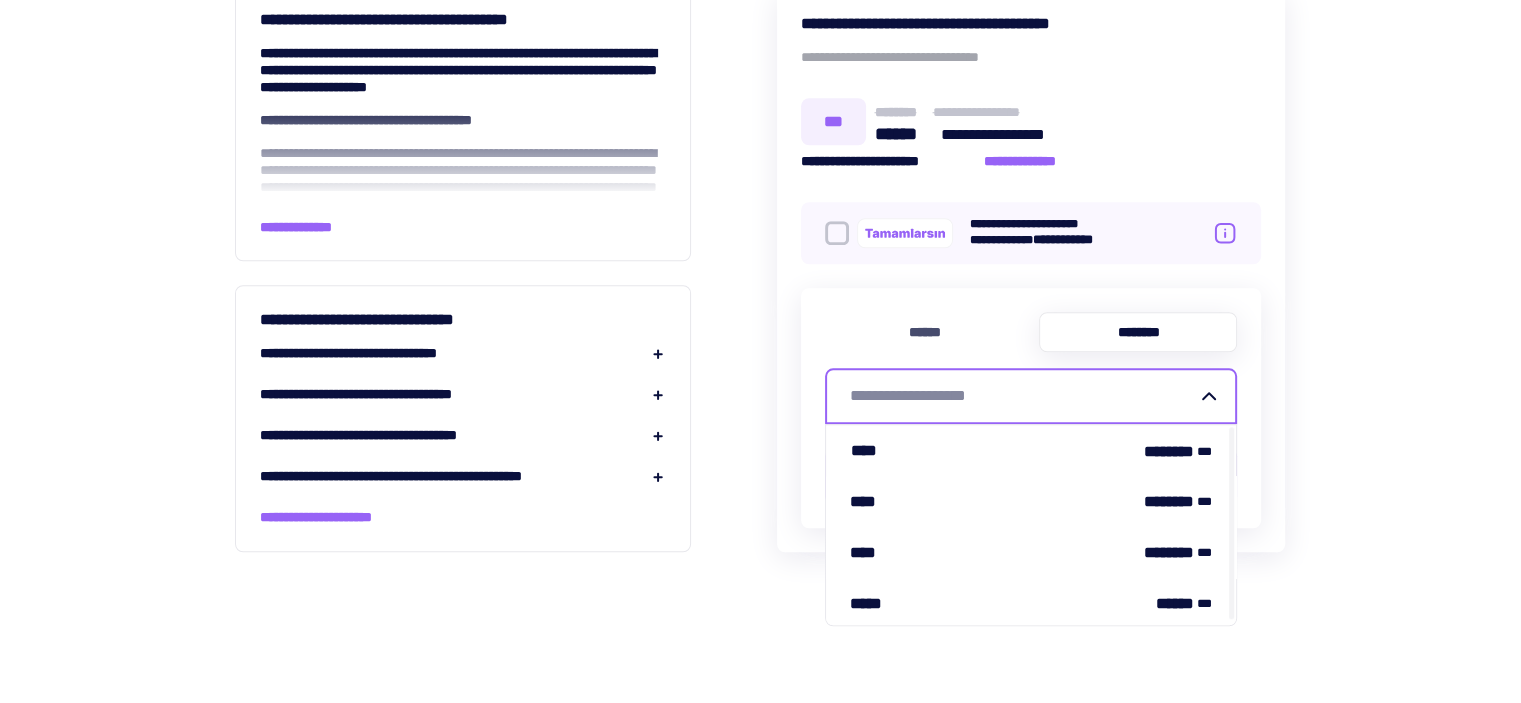 click on "**********" at bounding box center (1019, 396) 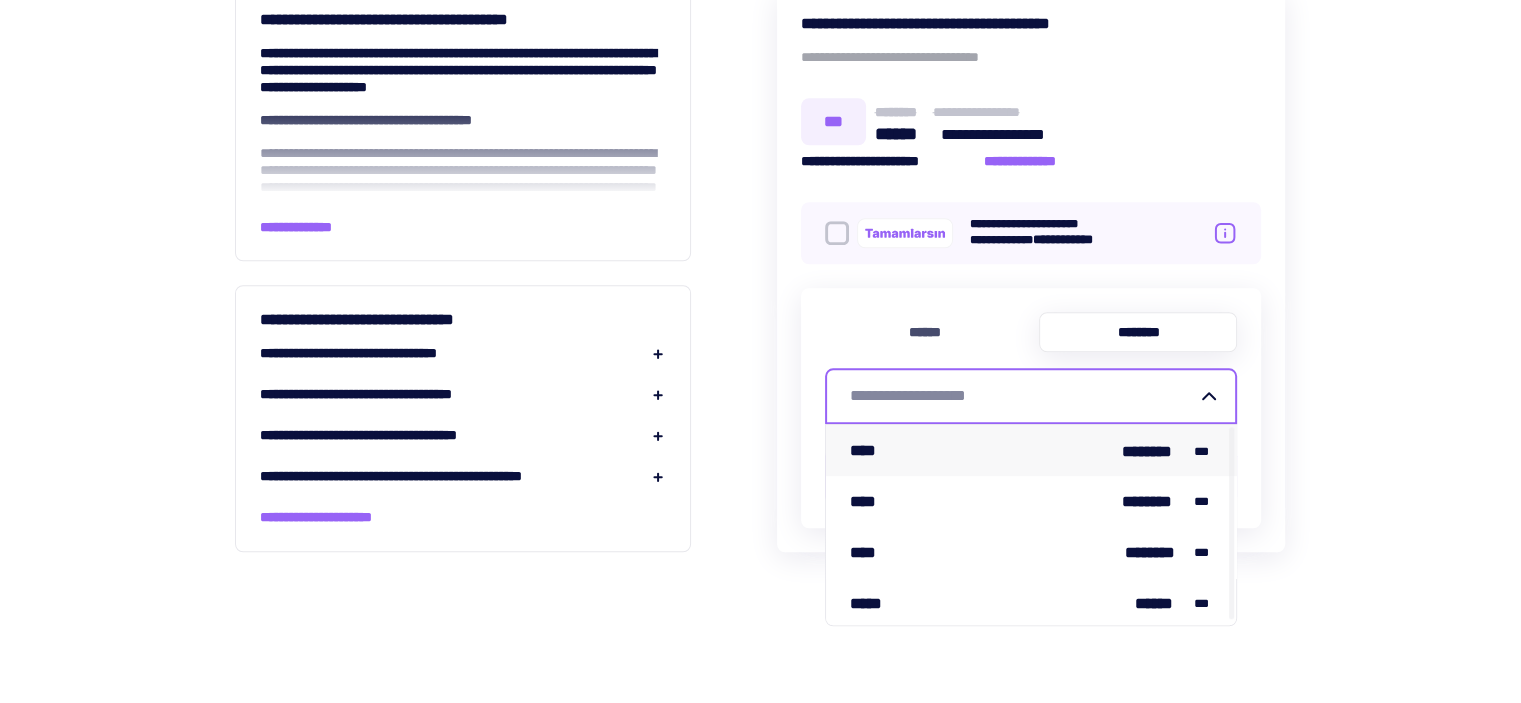 click on "**** ******** ***" at bounding box center [1031, 450] 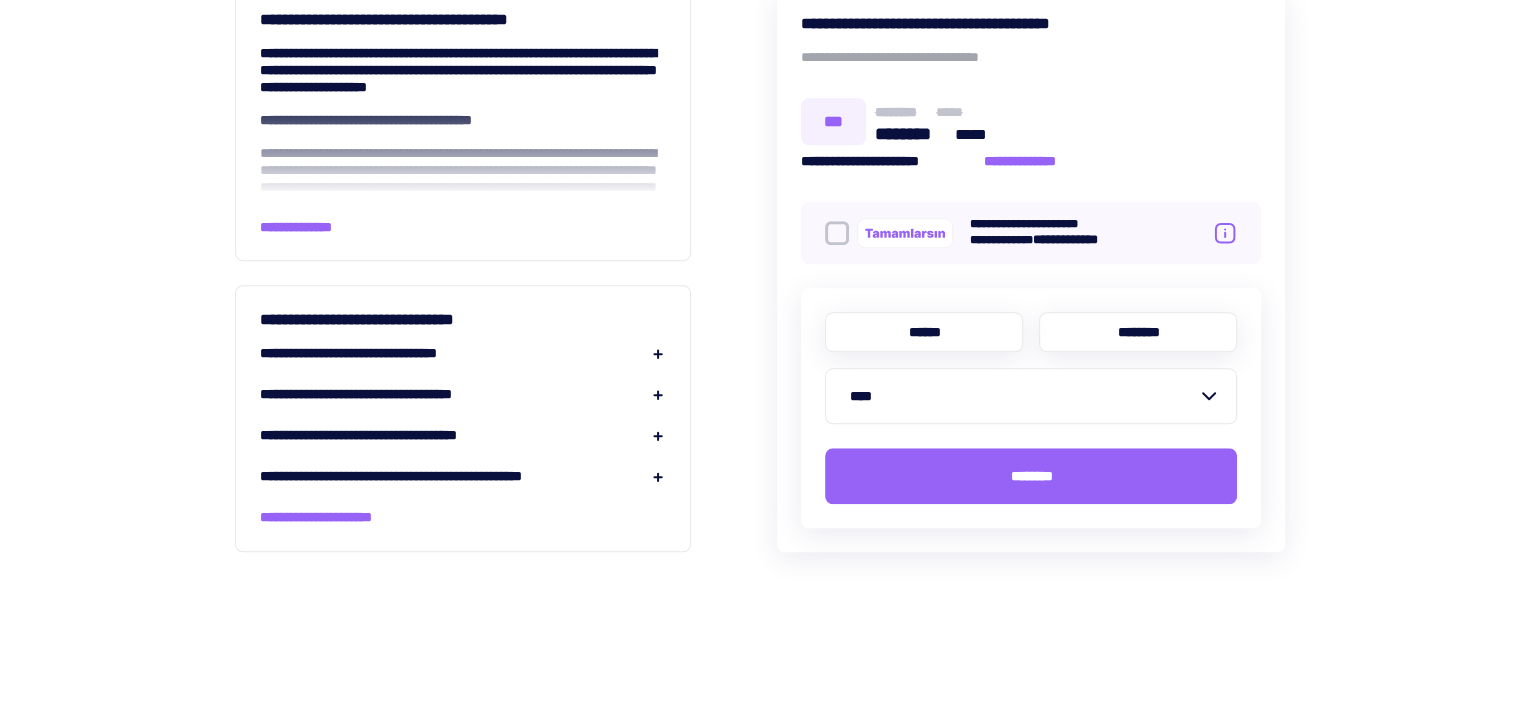 click on "******" at bounding box center [924, 332] 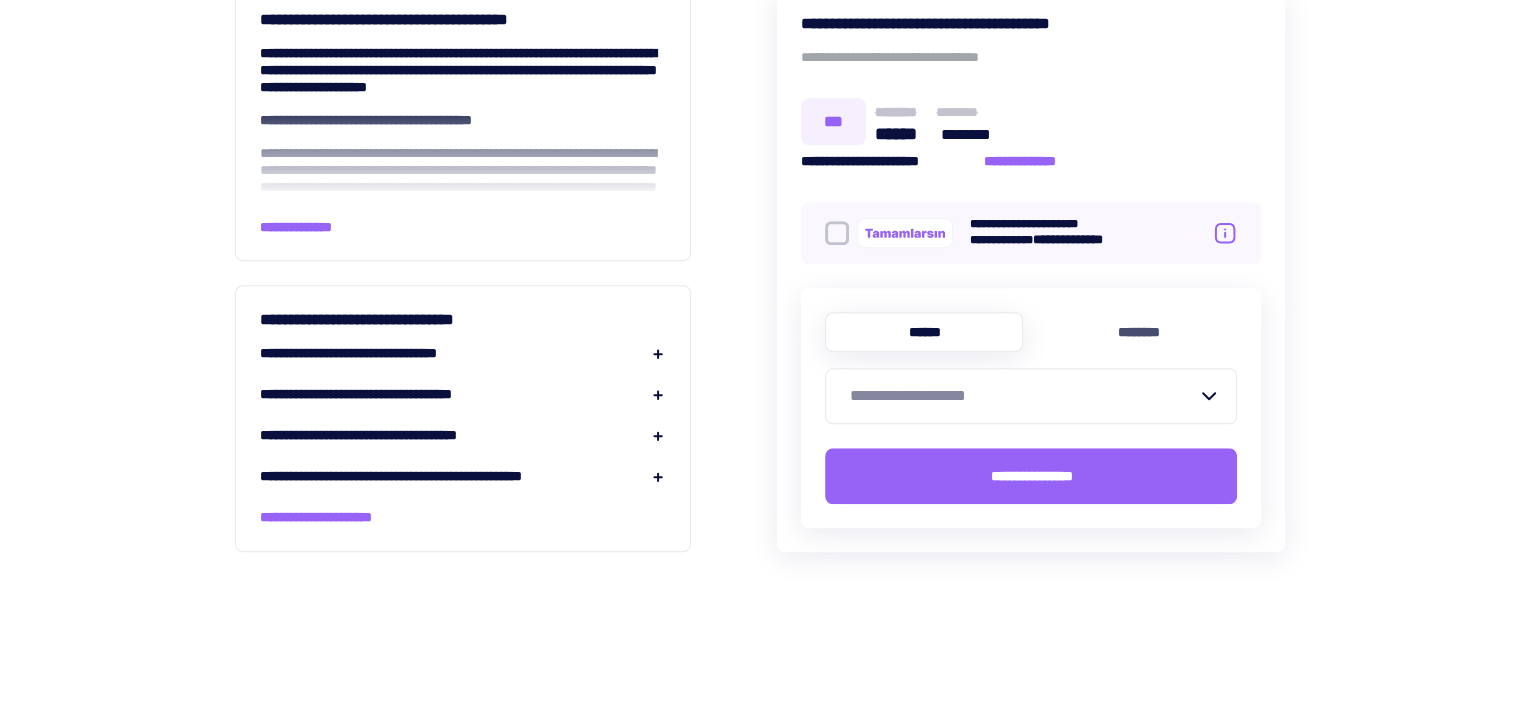 click on "**********" at bounding box center [1019, 396] 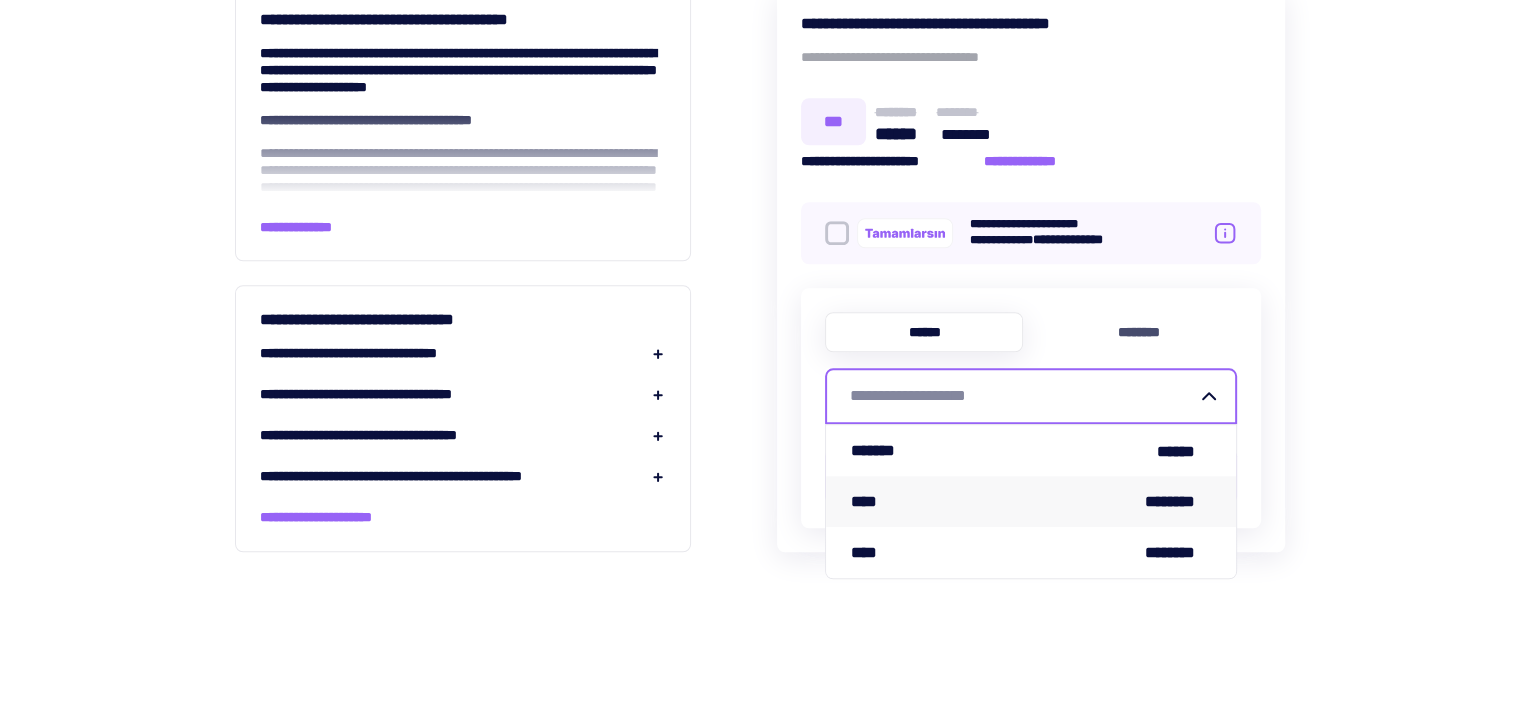 click on "**** ********" at bounding box center (1031, 501) 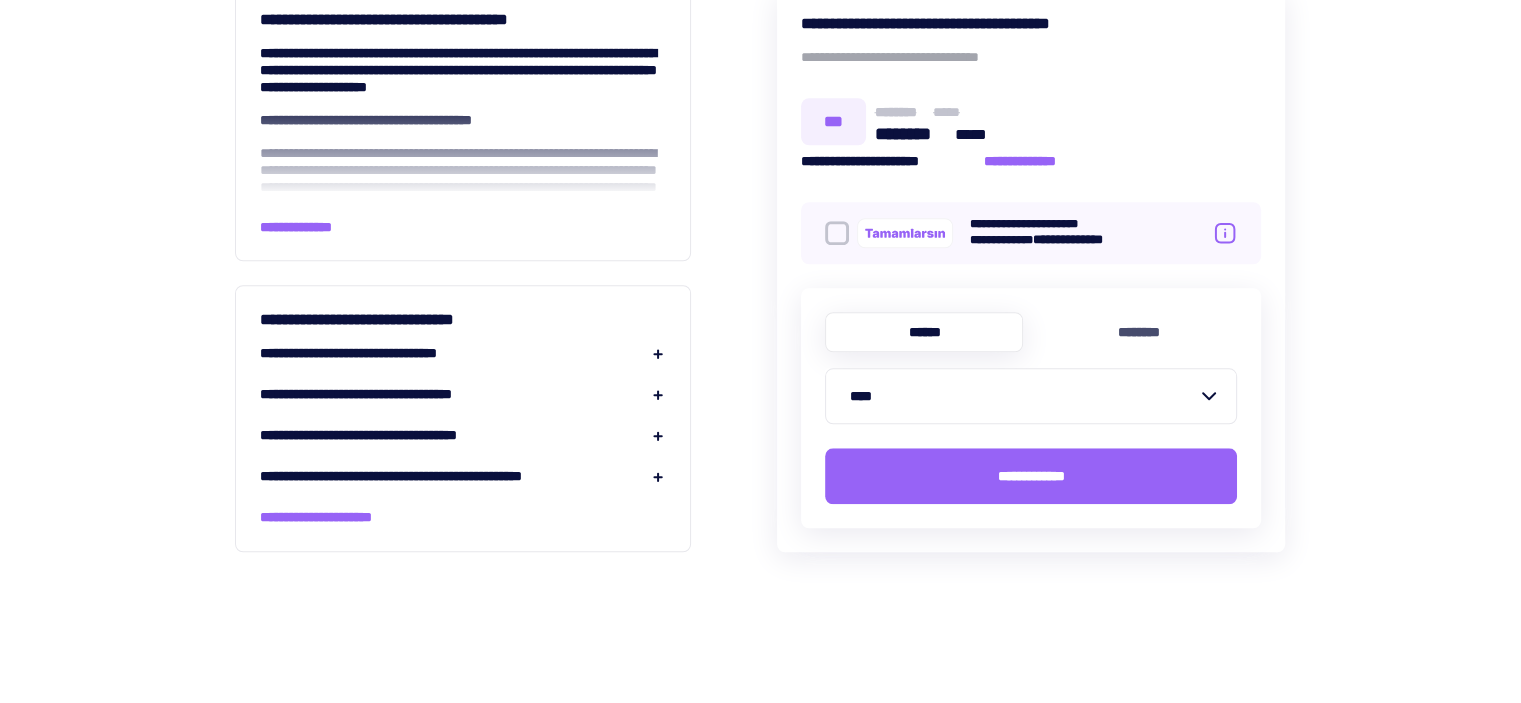 click on "****" at bounding box center (1019, 396) 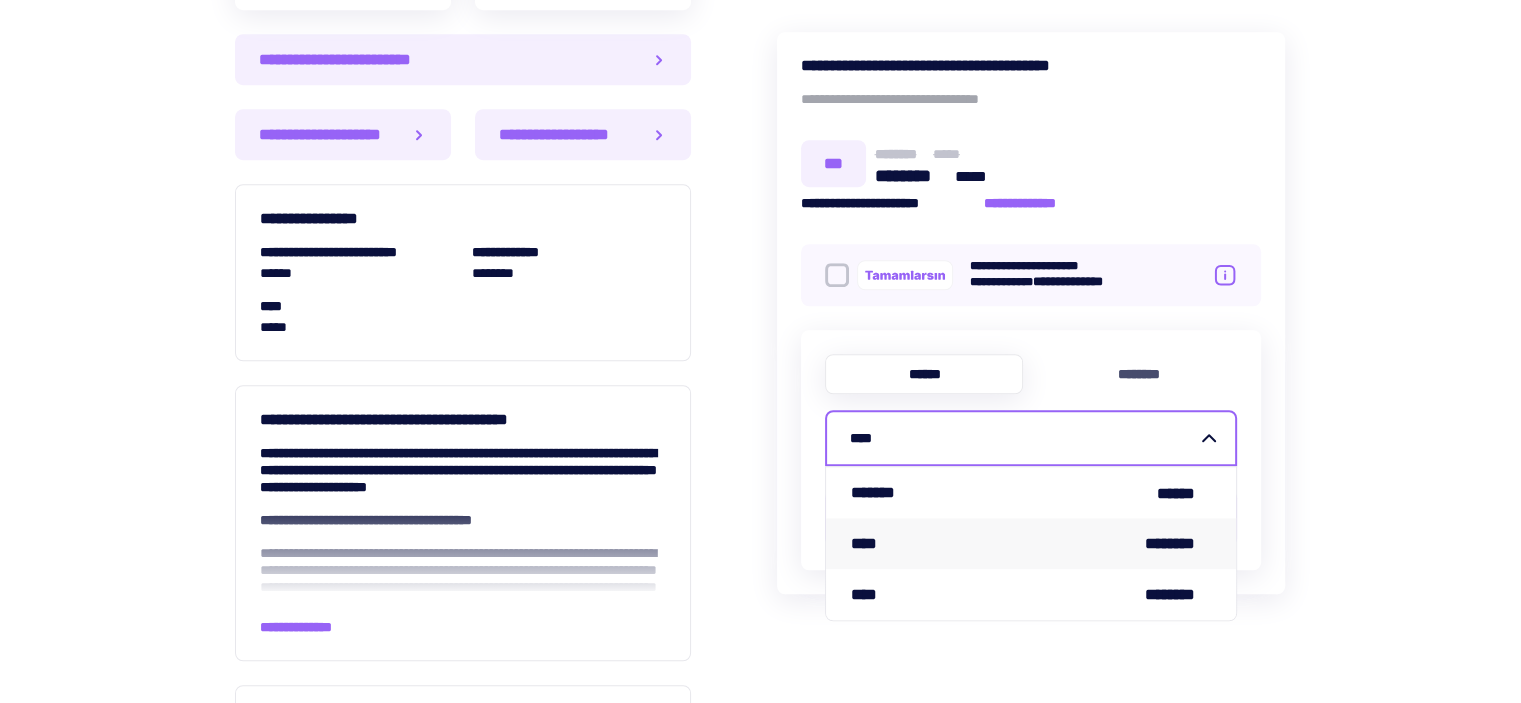 scroll, scrollTop: 2000, scrollLeft: 0, axis: vertical 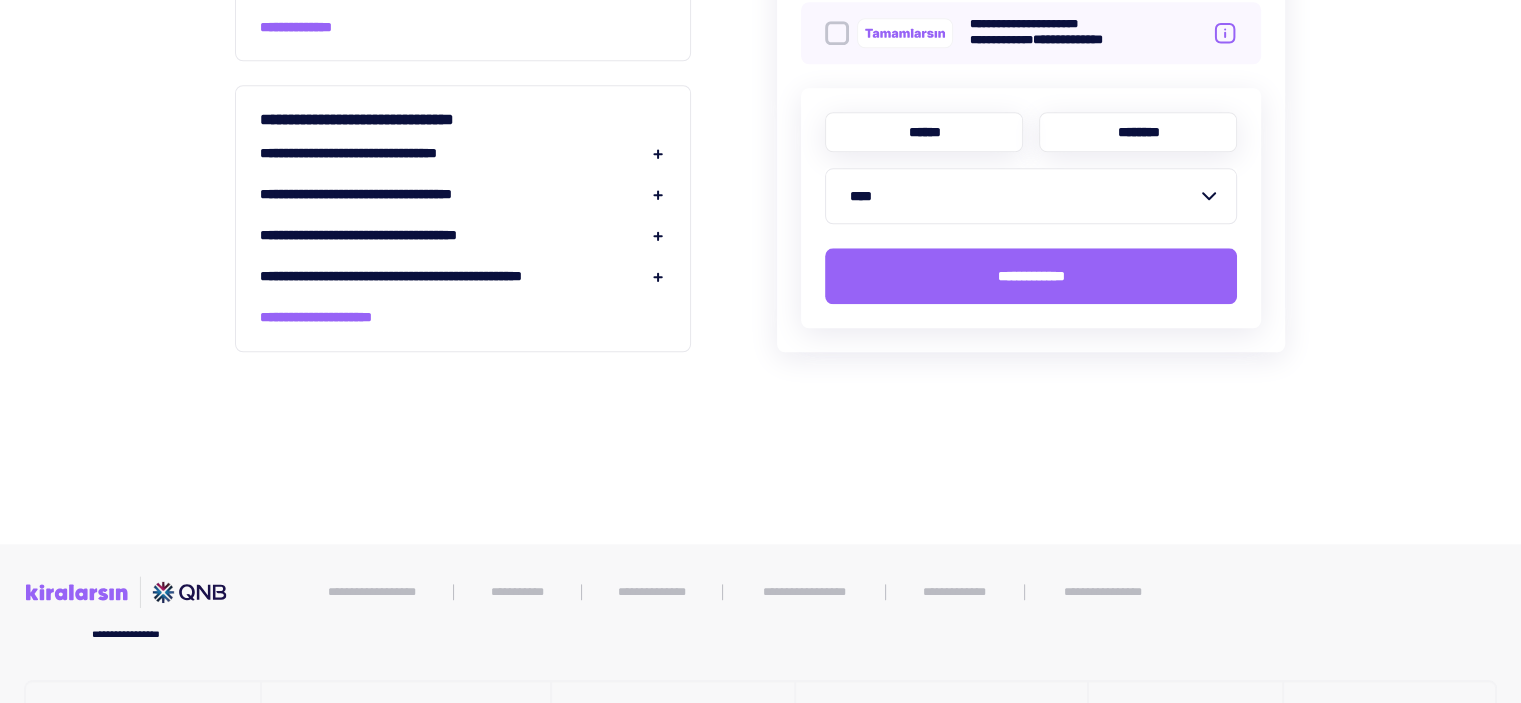click on "********" at bounding box center (1138, 132) 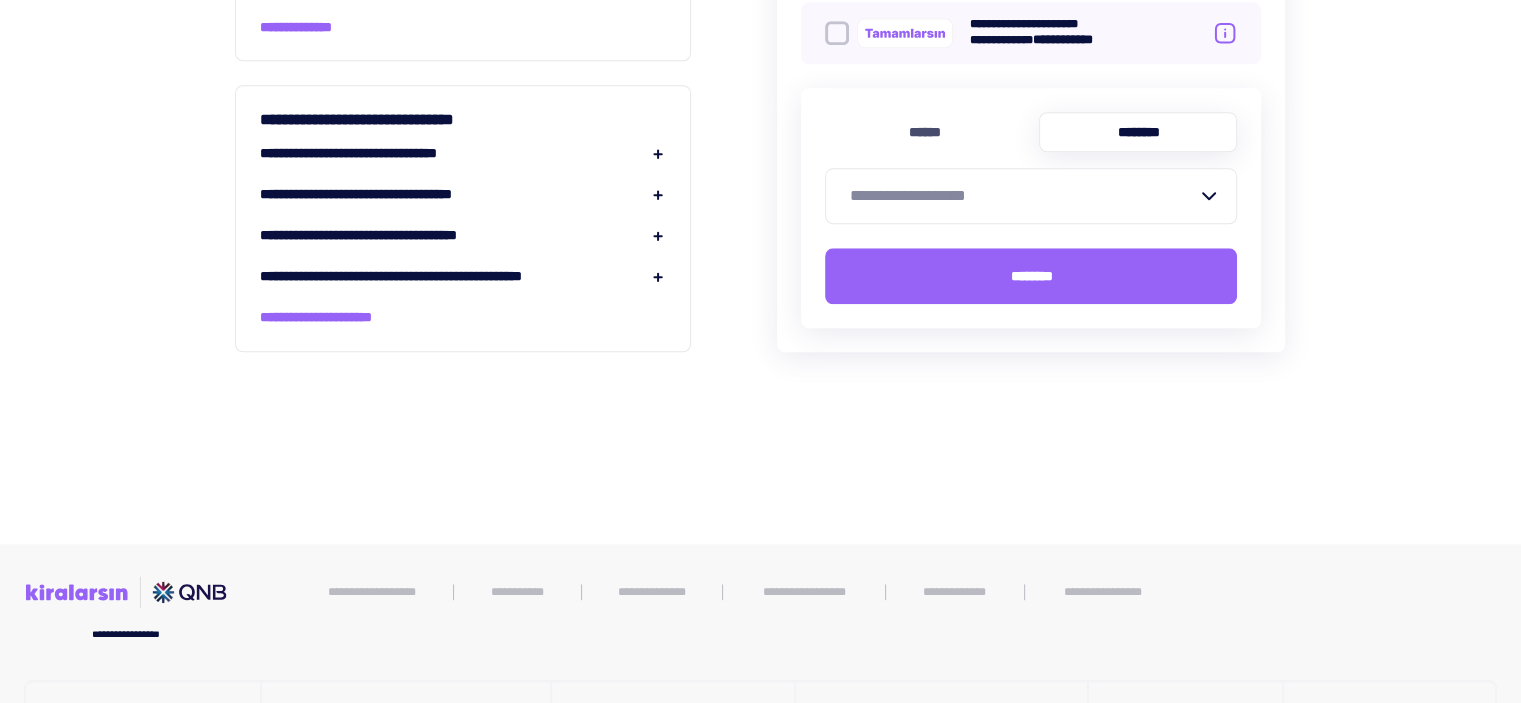 click on "**********" at bounding box center (1019, 196) 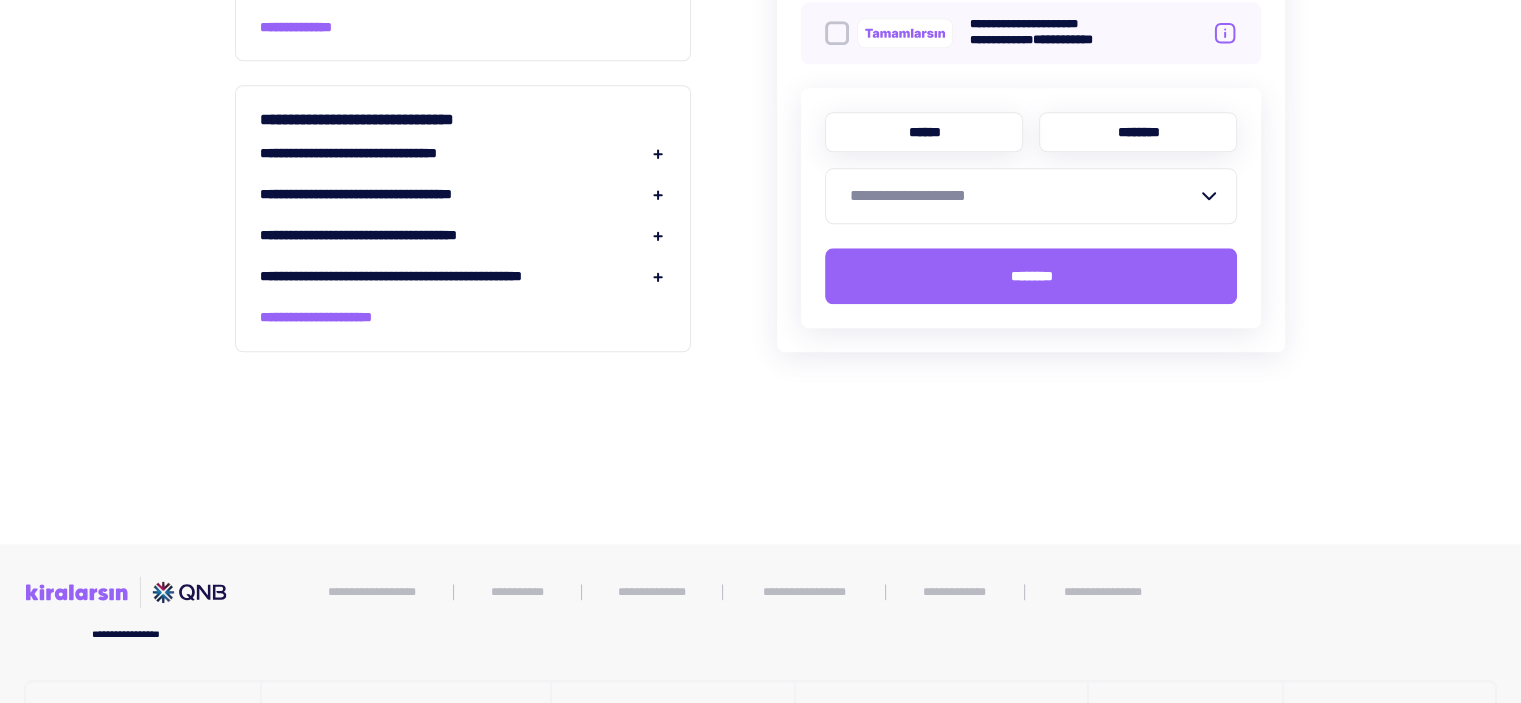 click on "******" at bounding box center [924, 132] 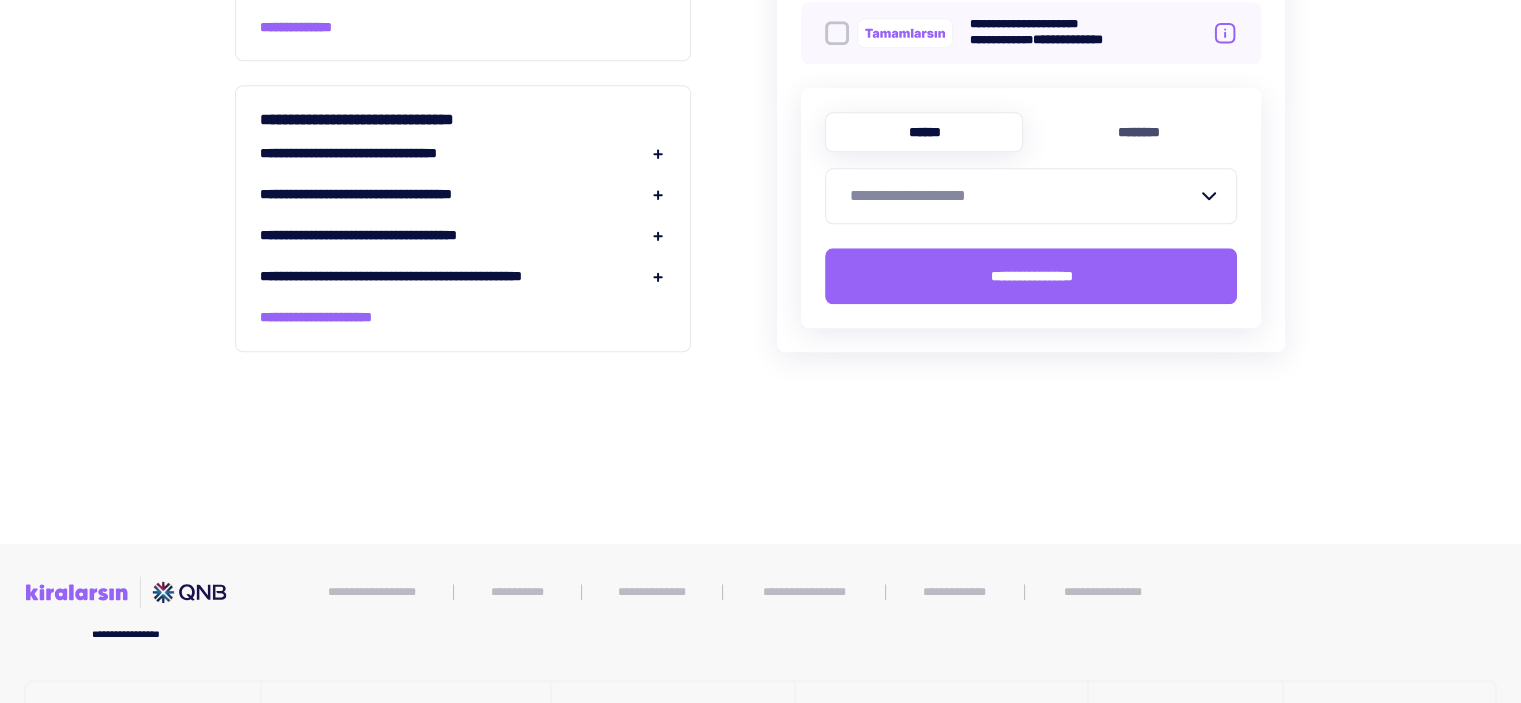click on "**********" at bounding box center [1031, 208] 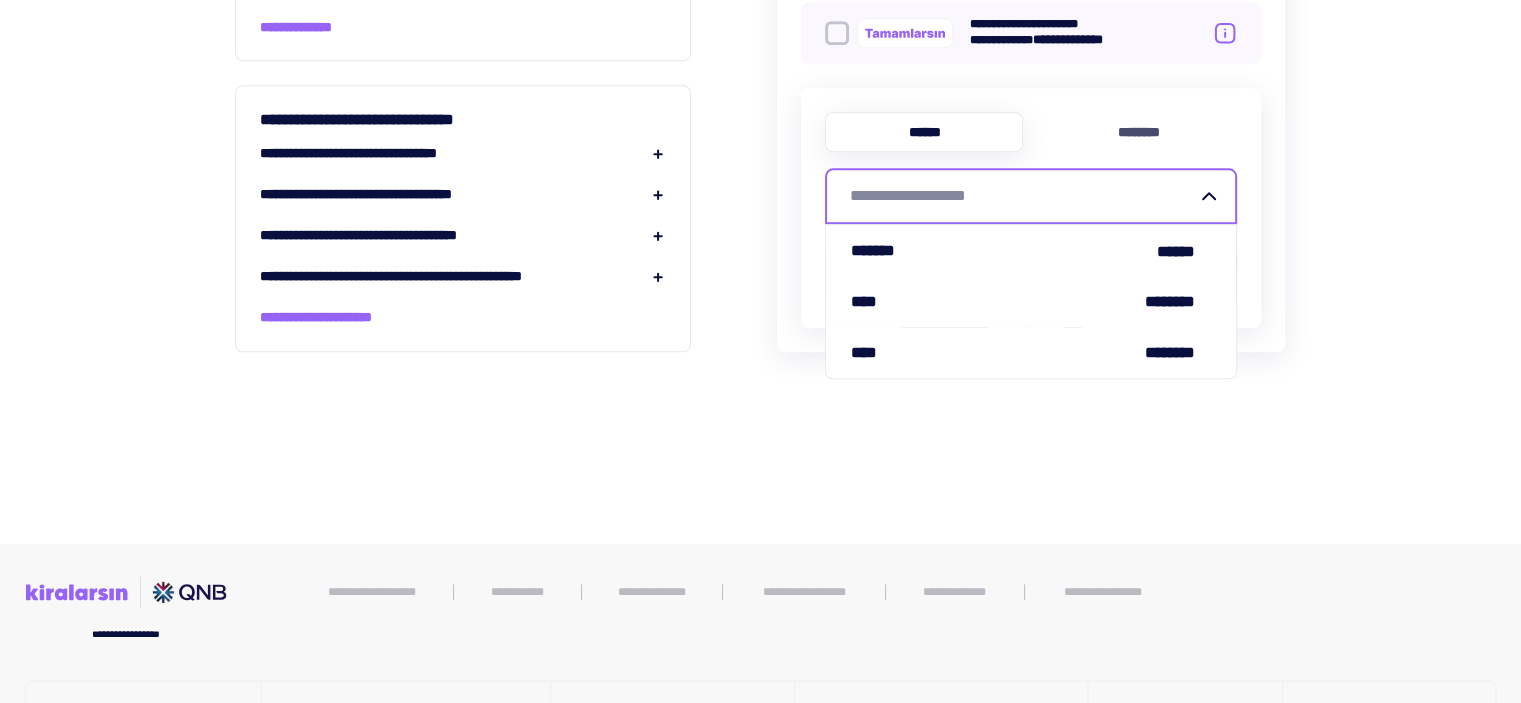 click on "**********" at bounding box center [1019, 196] 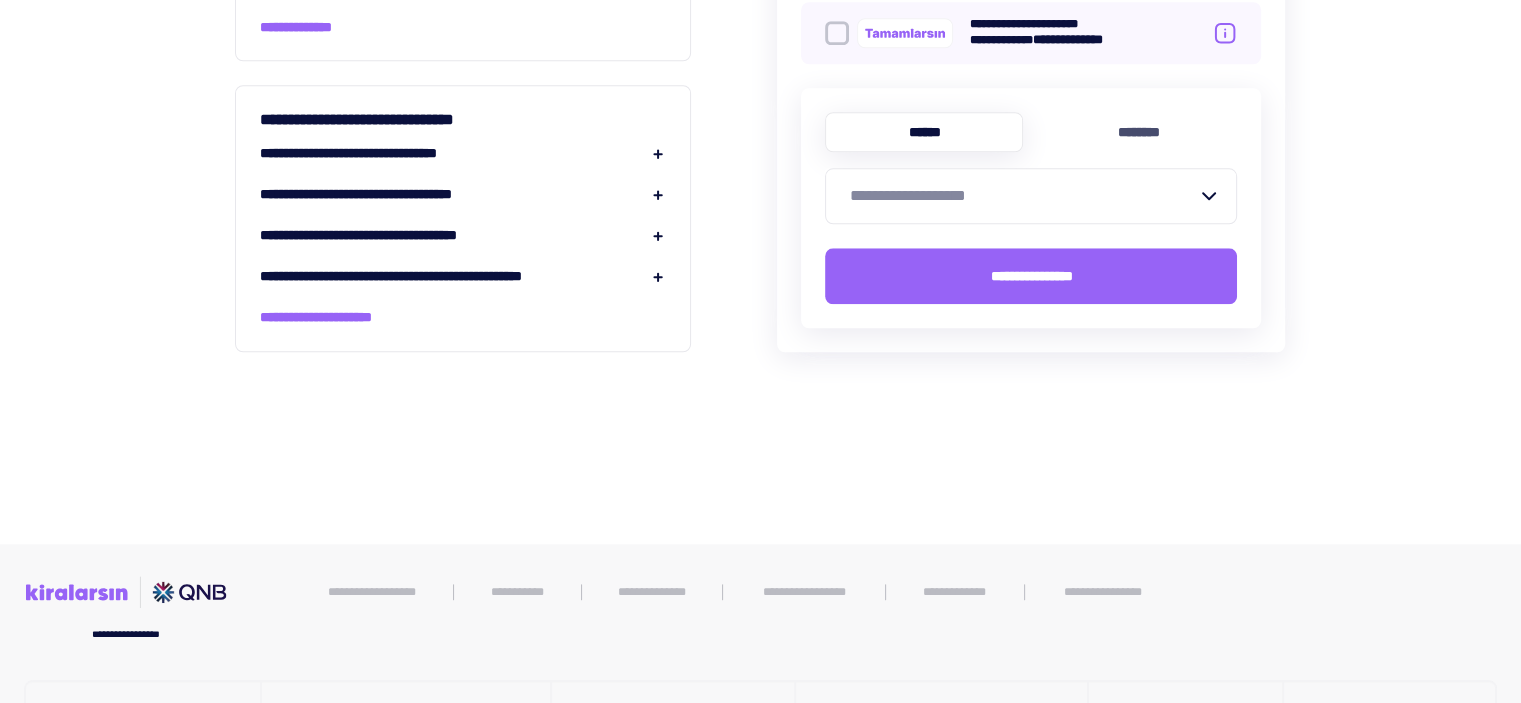 click on "**********" at bounding box center (1019, 196) 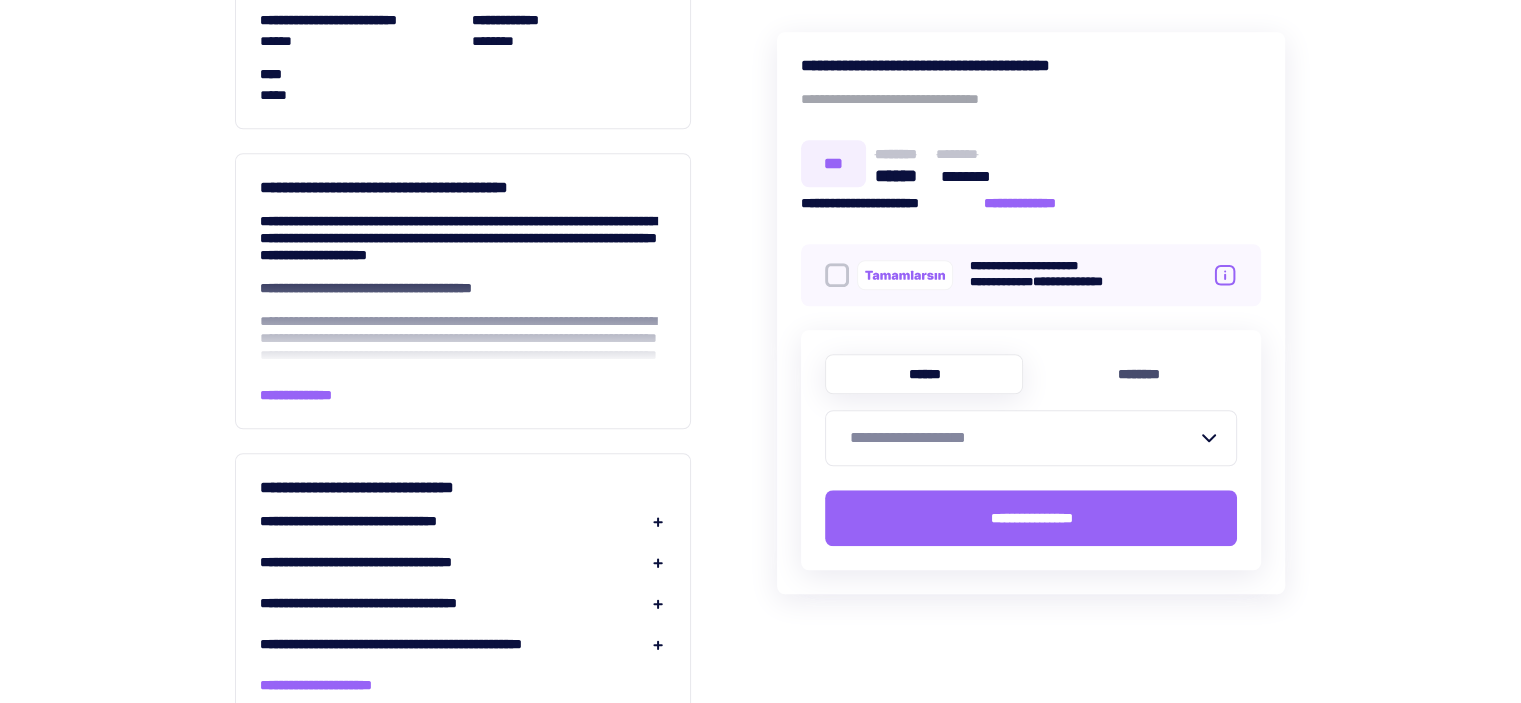 scroll, scrollTop: 1600, scrollLeft: 0, axis: vertical 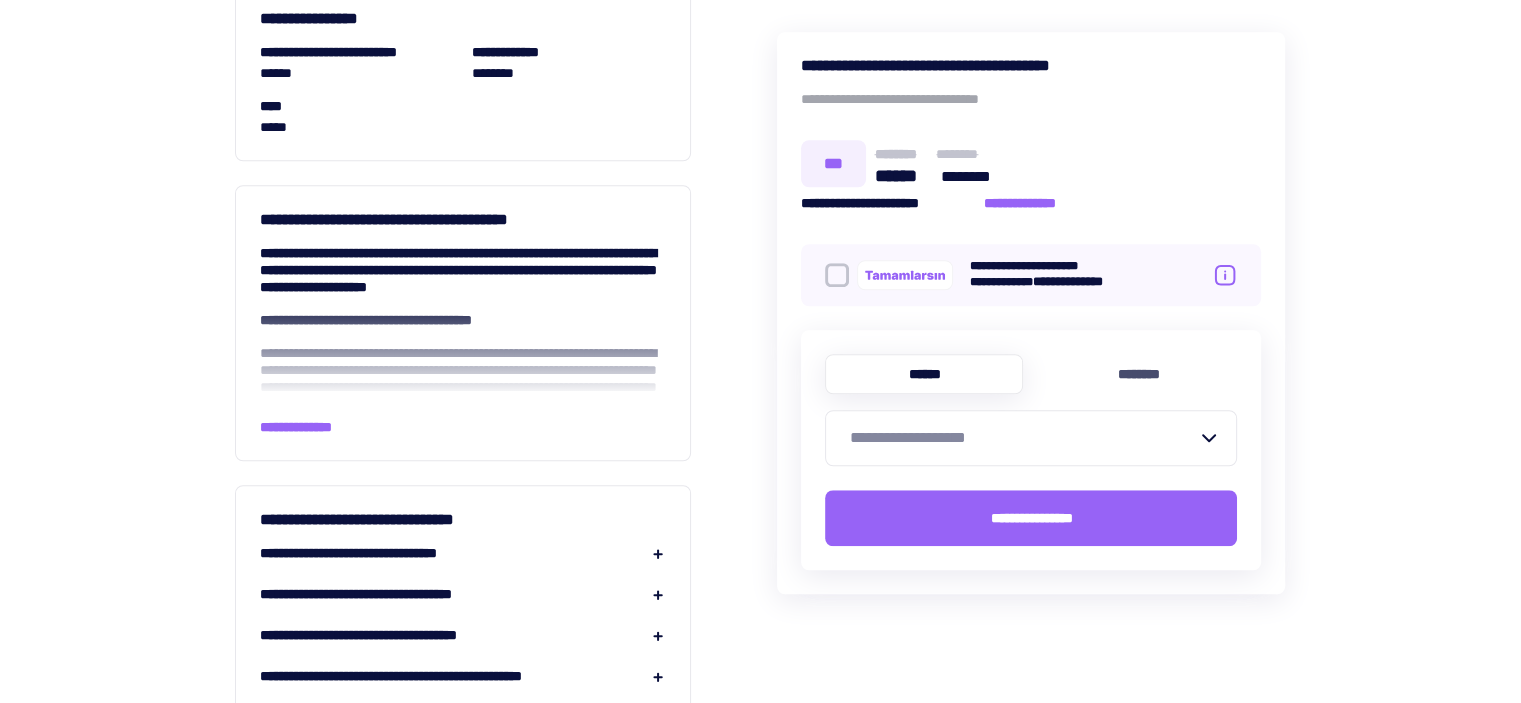 click on "[FIRST] [LAST] [STREET] [CITY], [STATE] [ZIP]" at bounding box center [1031, 275] 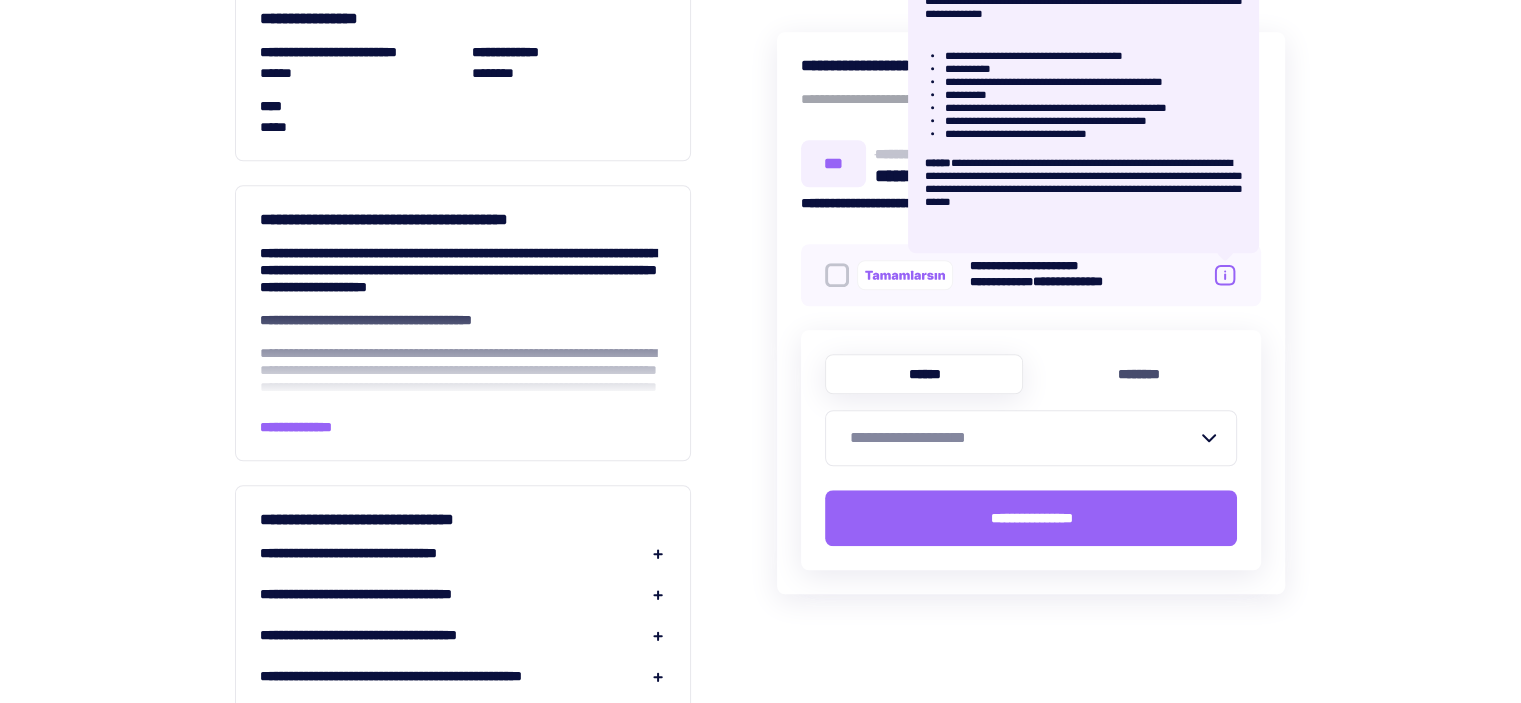 click at bounding box center [1225, 275] 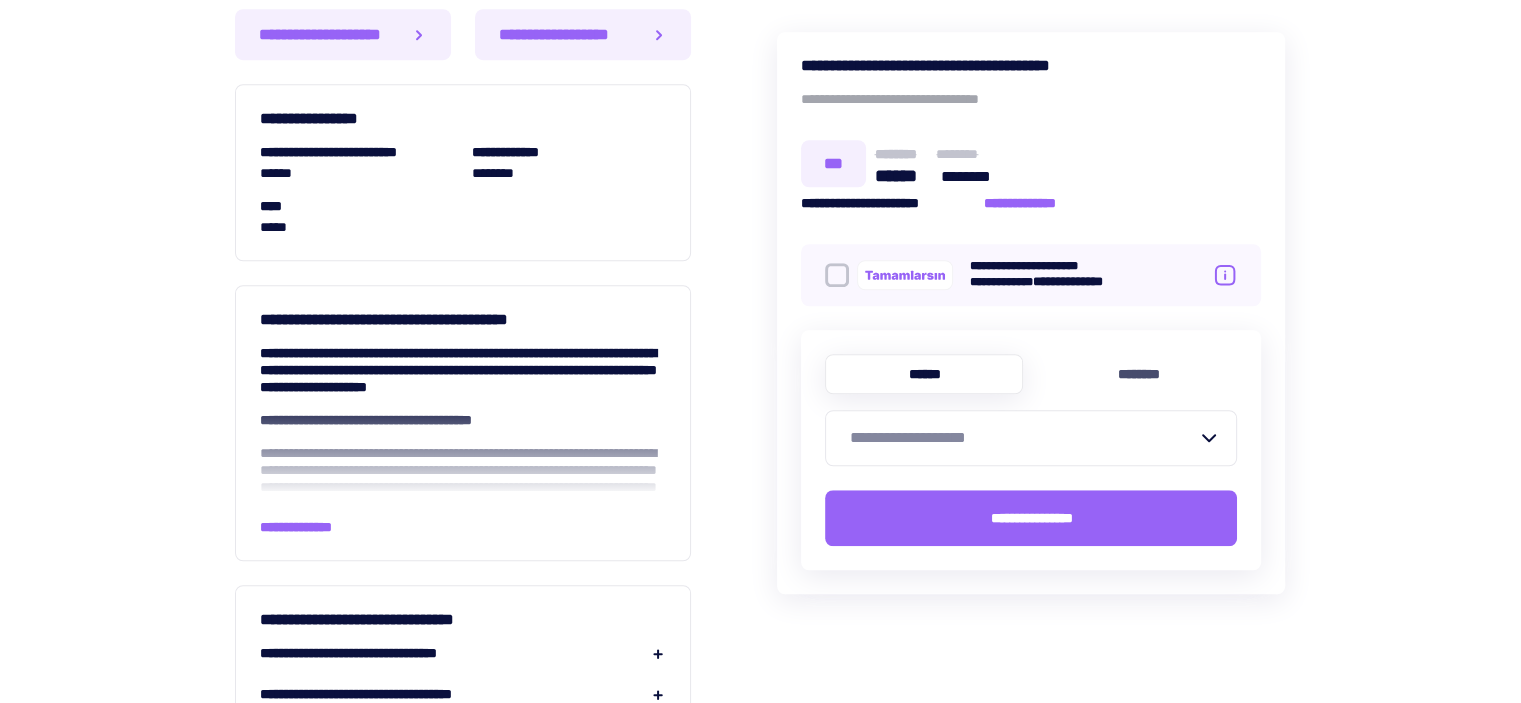 scroll, scrollTop: 1600, scrollLeft: 0, axis: vertical 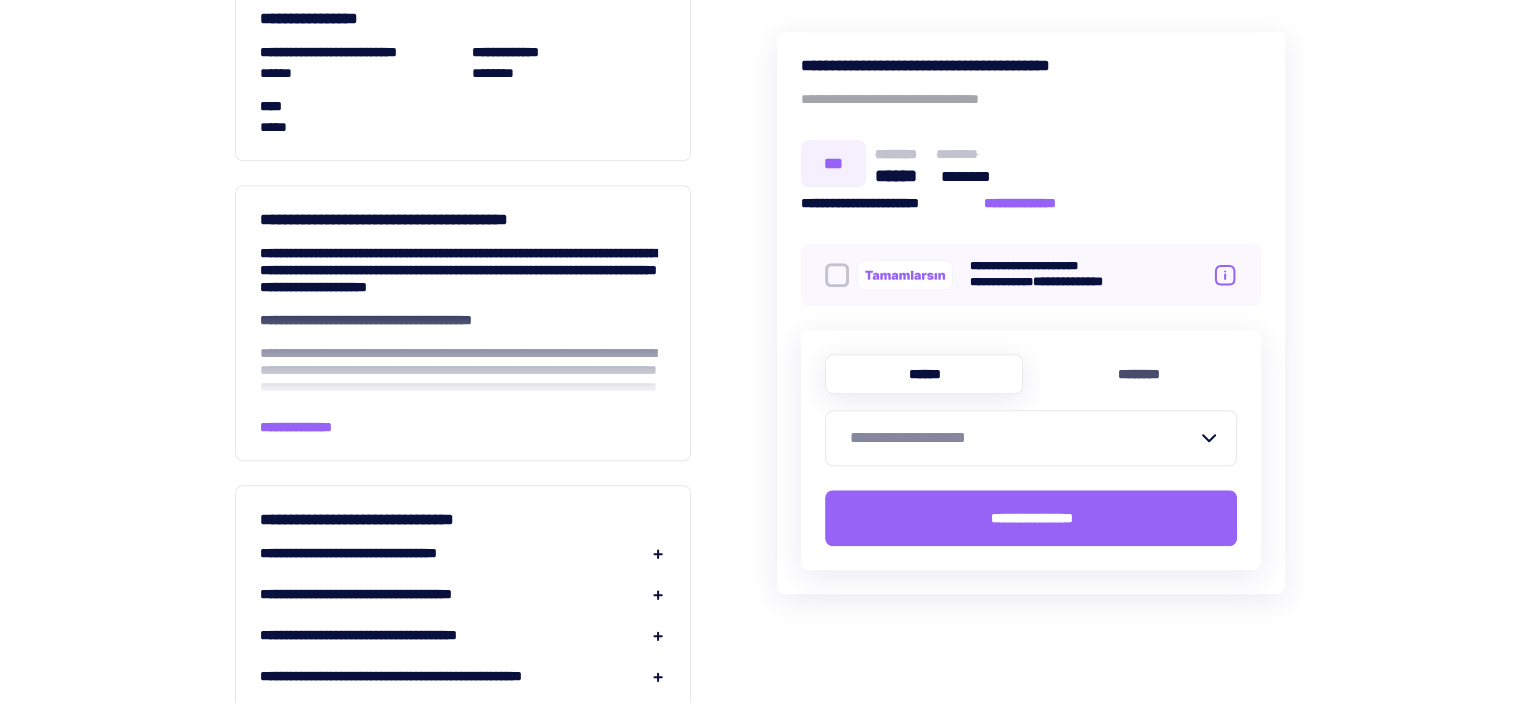 click on "**********" at bounding box center (1031, 99) 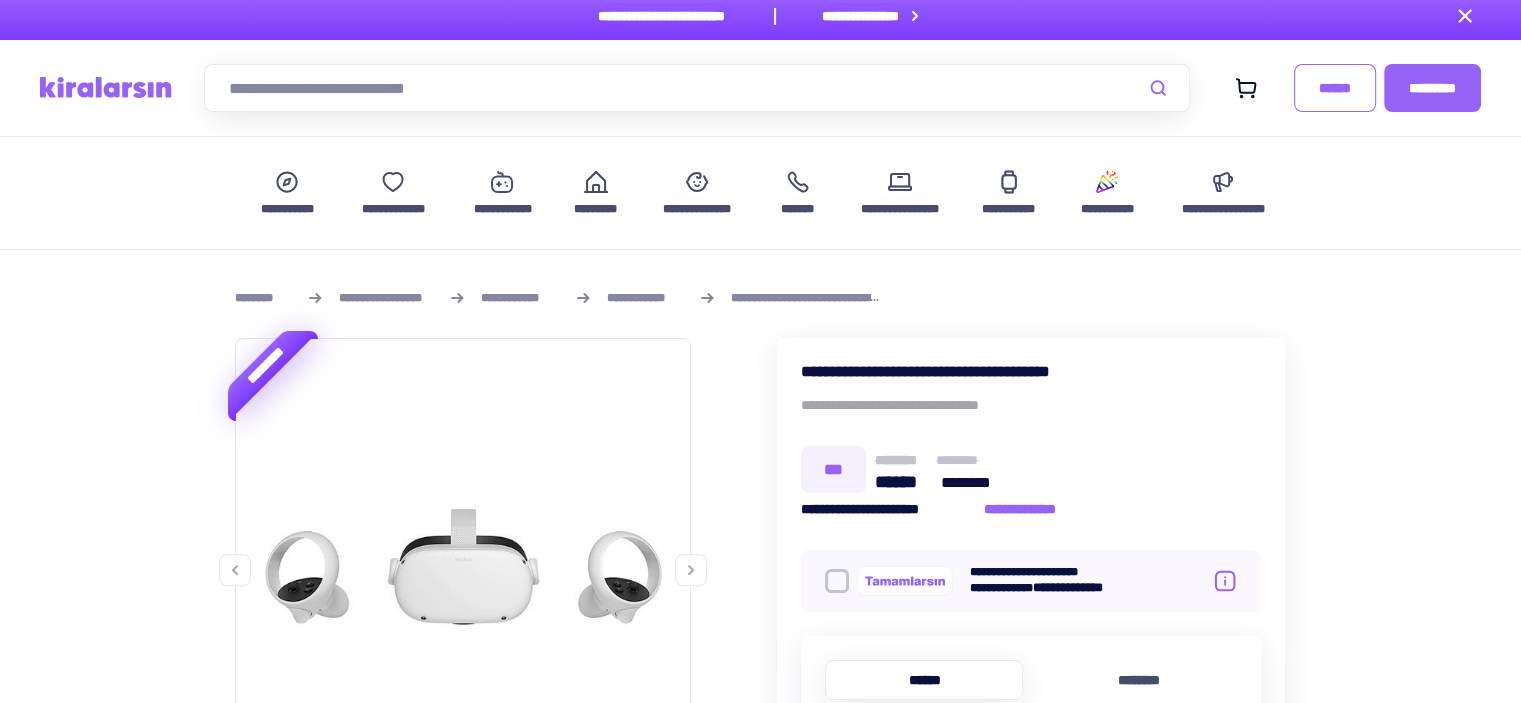 scroll, scrollTop: 0, scrollLeft: 0, axis: both 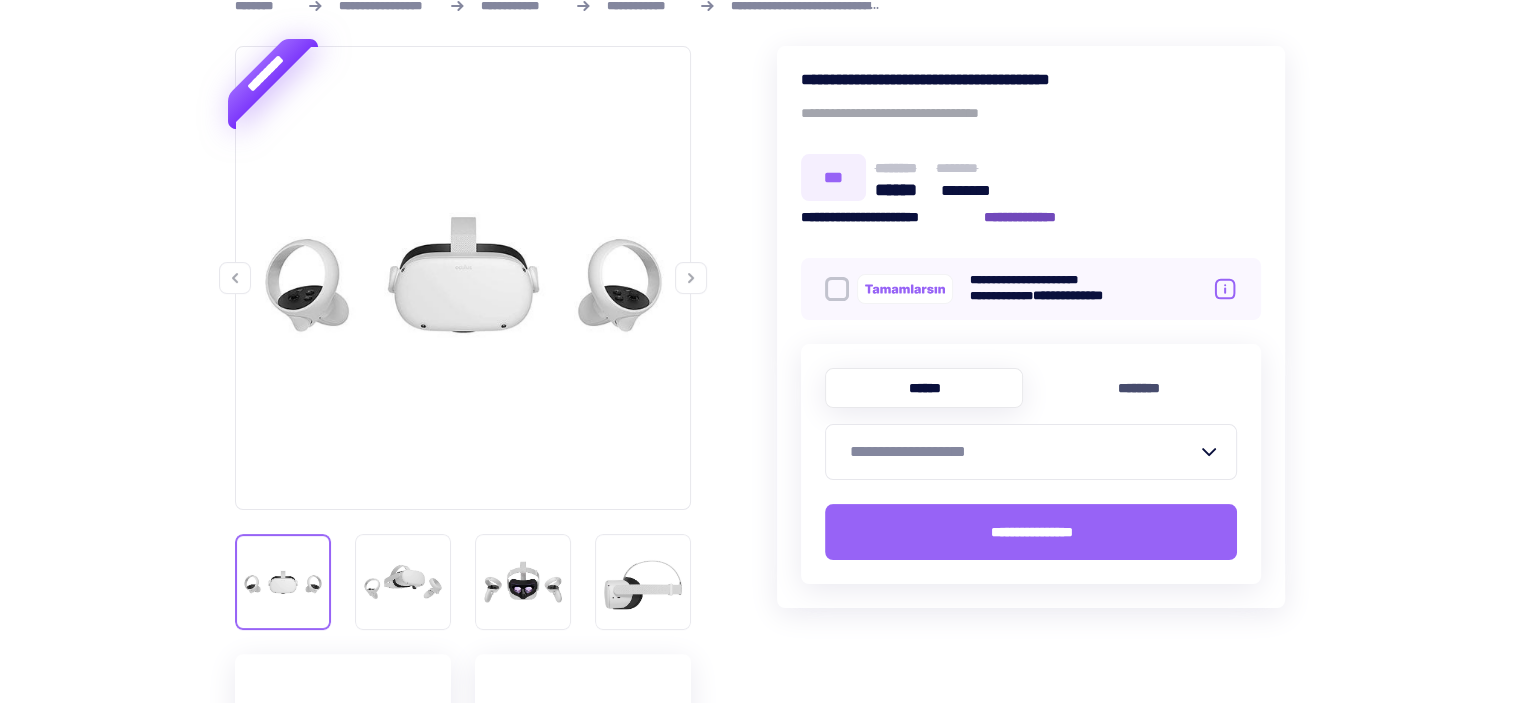click on "**********" at bounding box center (1030, 217) 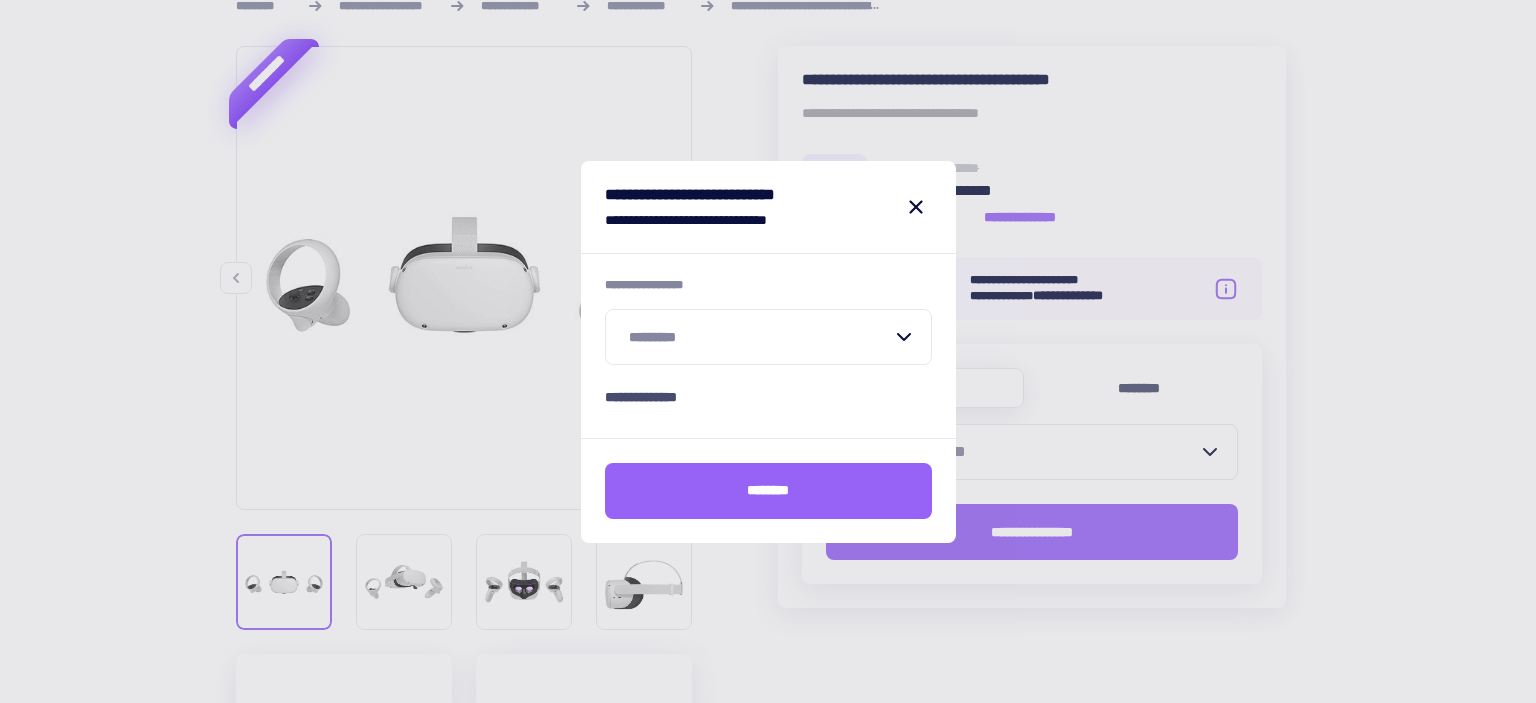 click at bounding box center (756, 337) 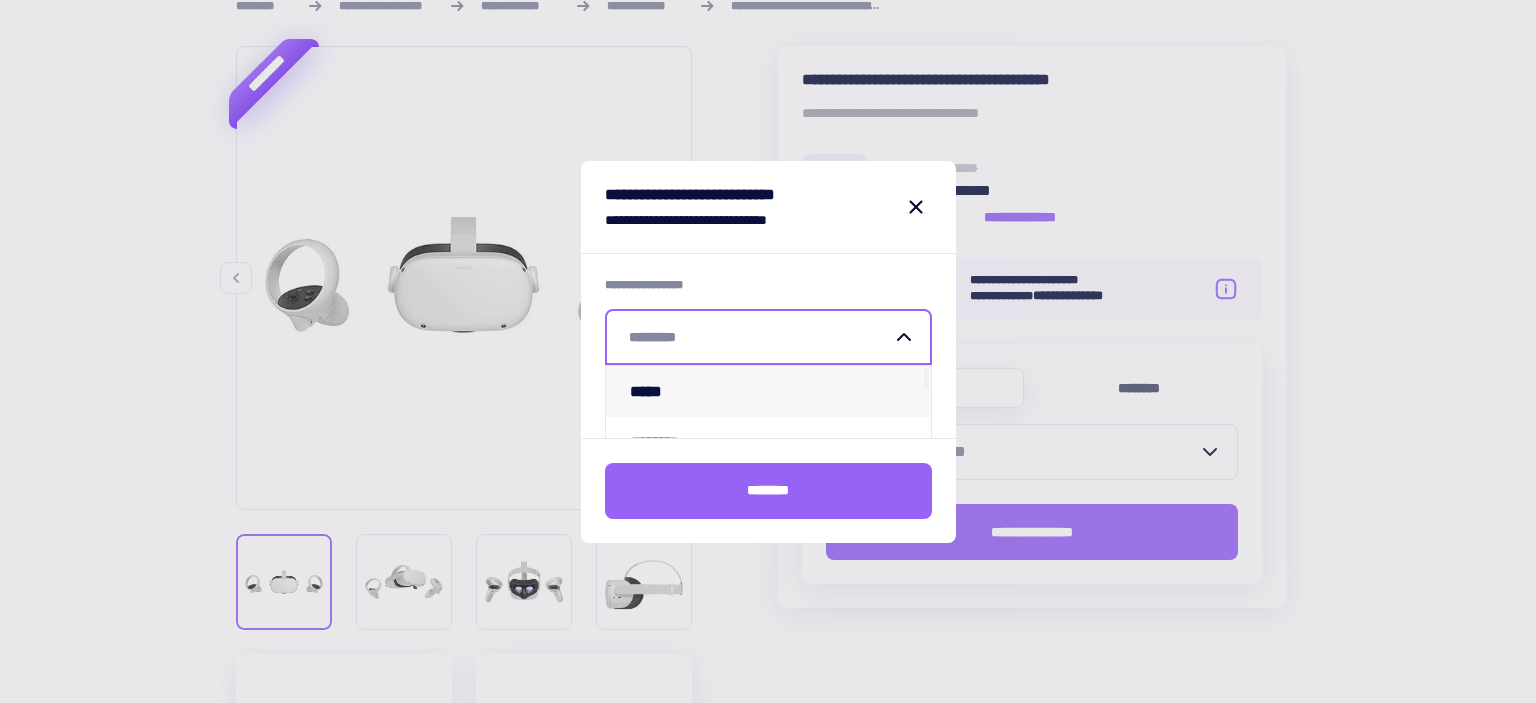 type on "****" 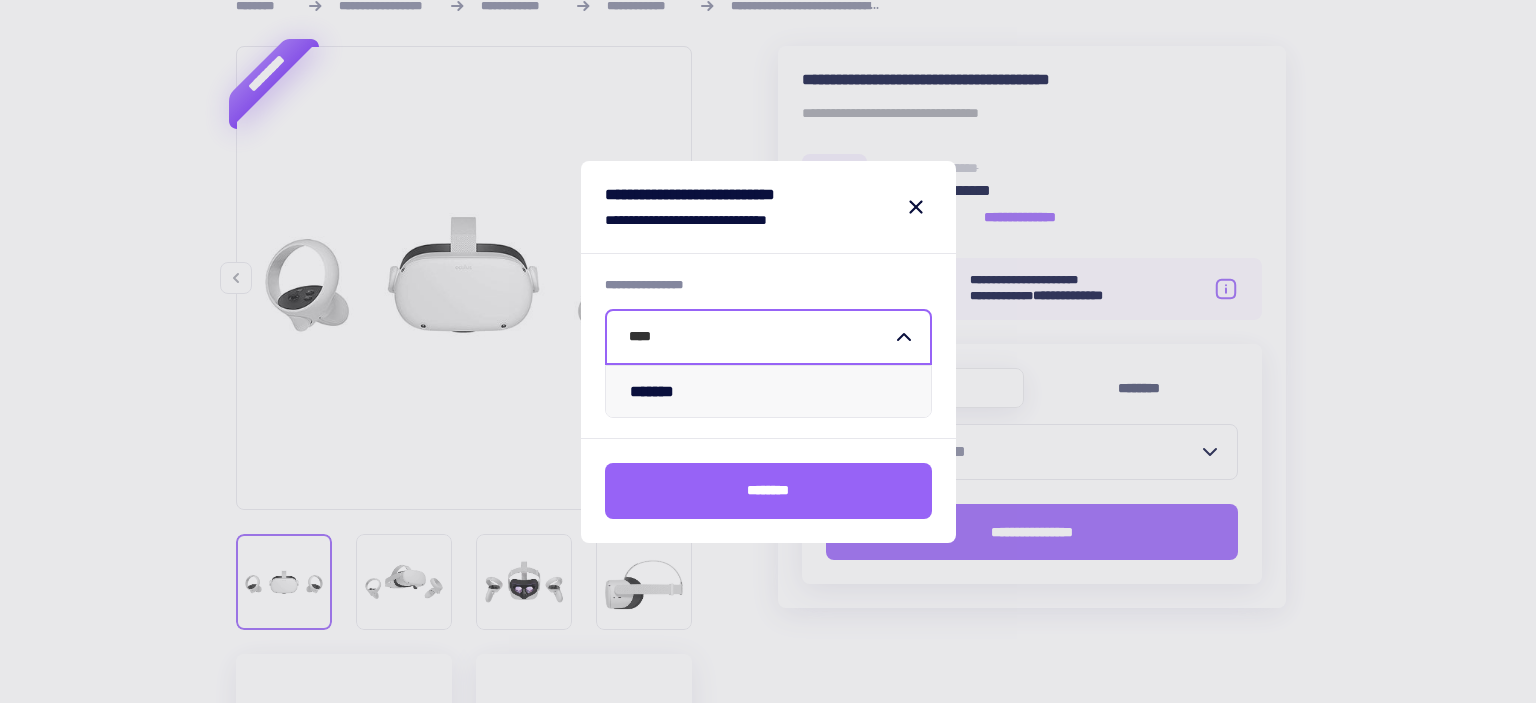 click on "*******" at bounding box center (768, 391) 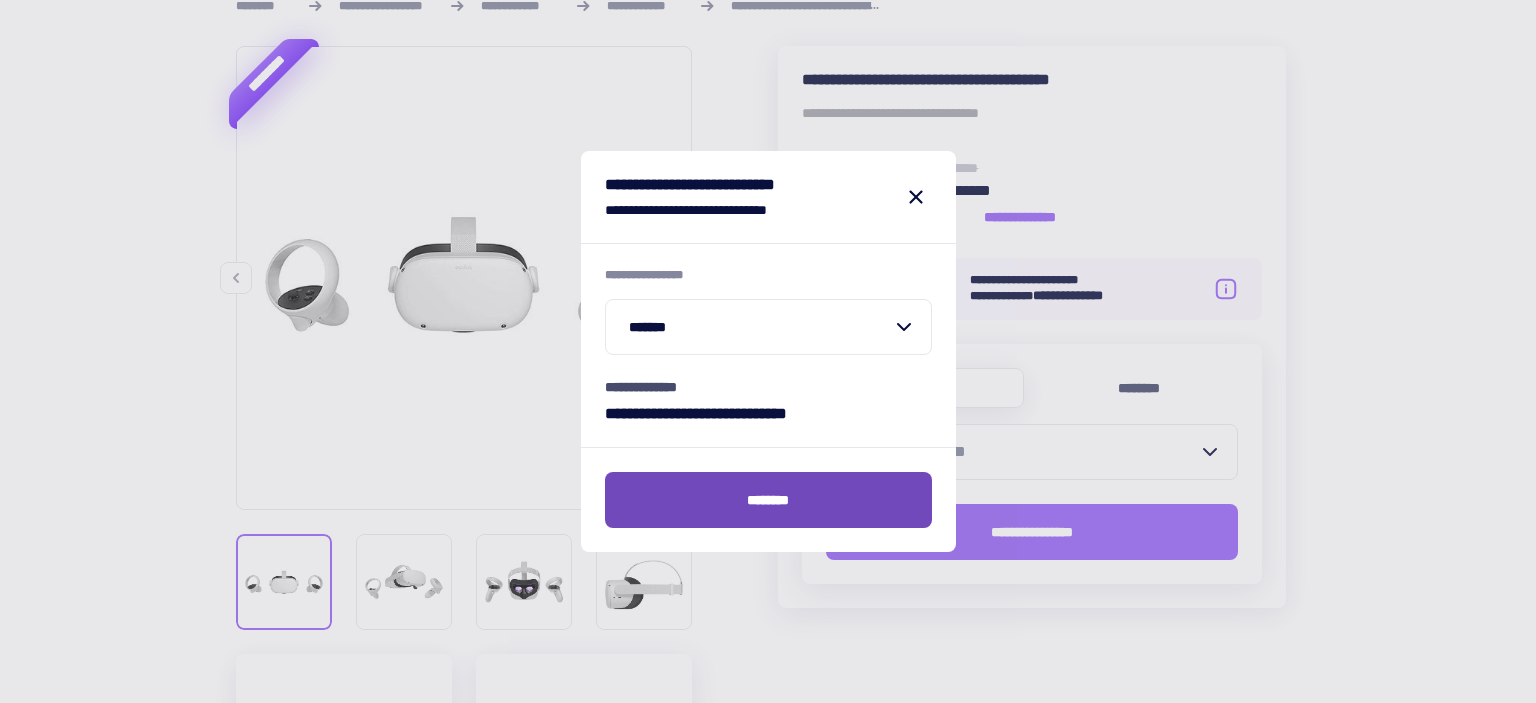 click on "********" at bounding box center (768, 500) 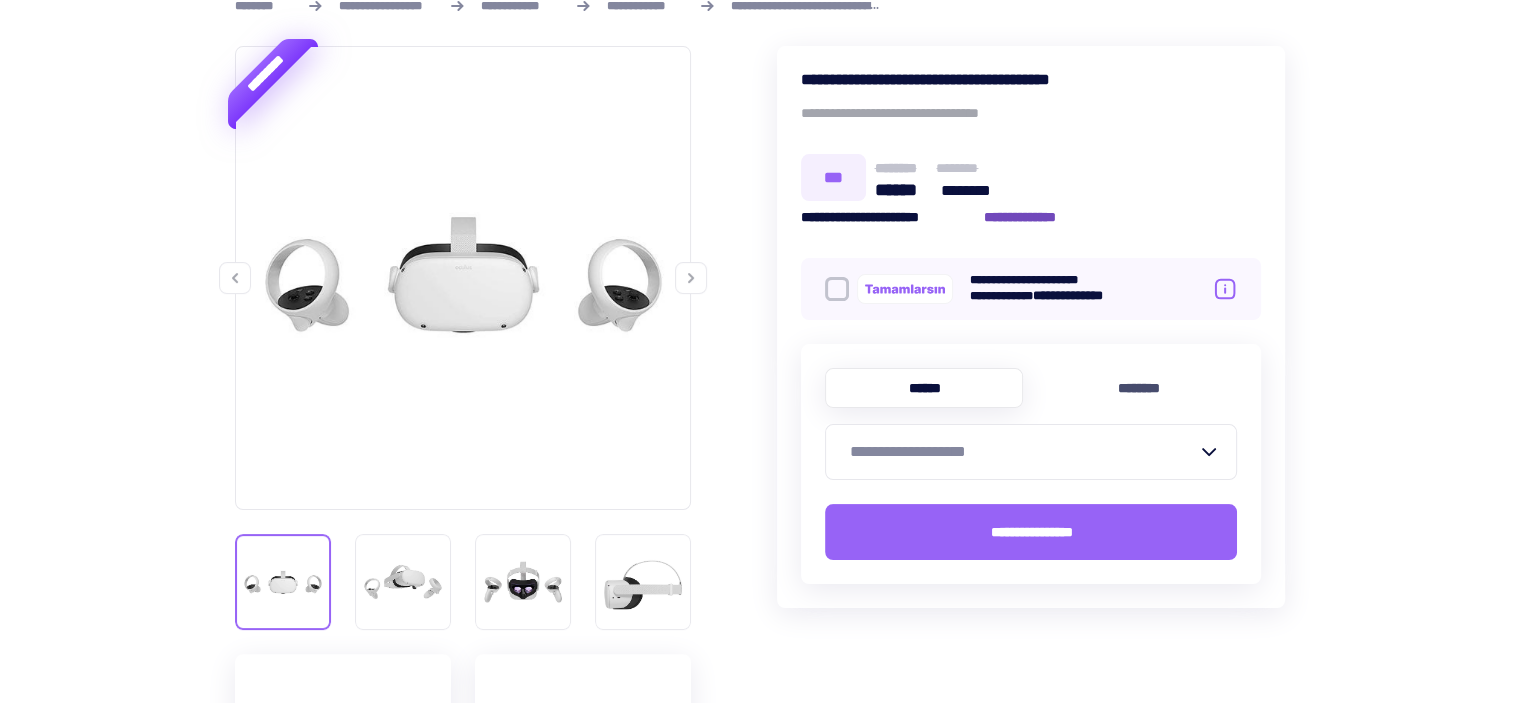 click on "**********" at bounding box center [1030, 217] 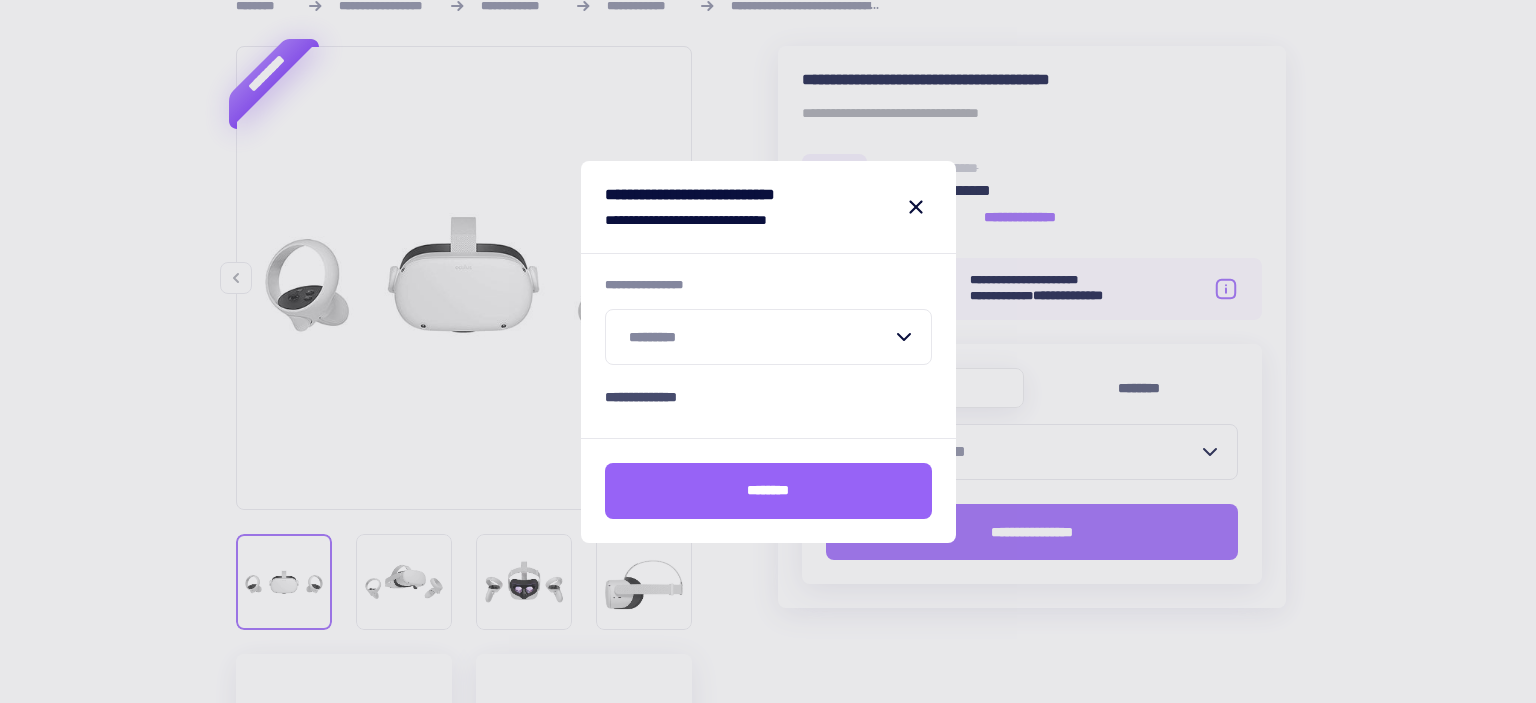 click at bounding box center [756, 337] 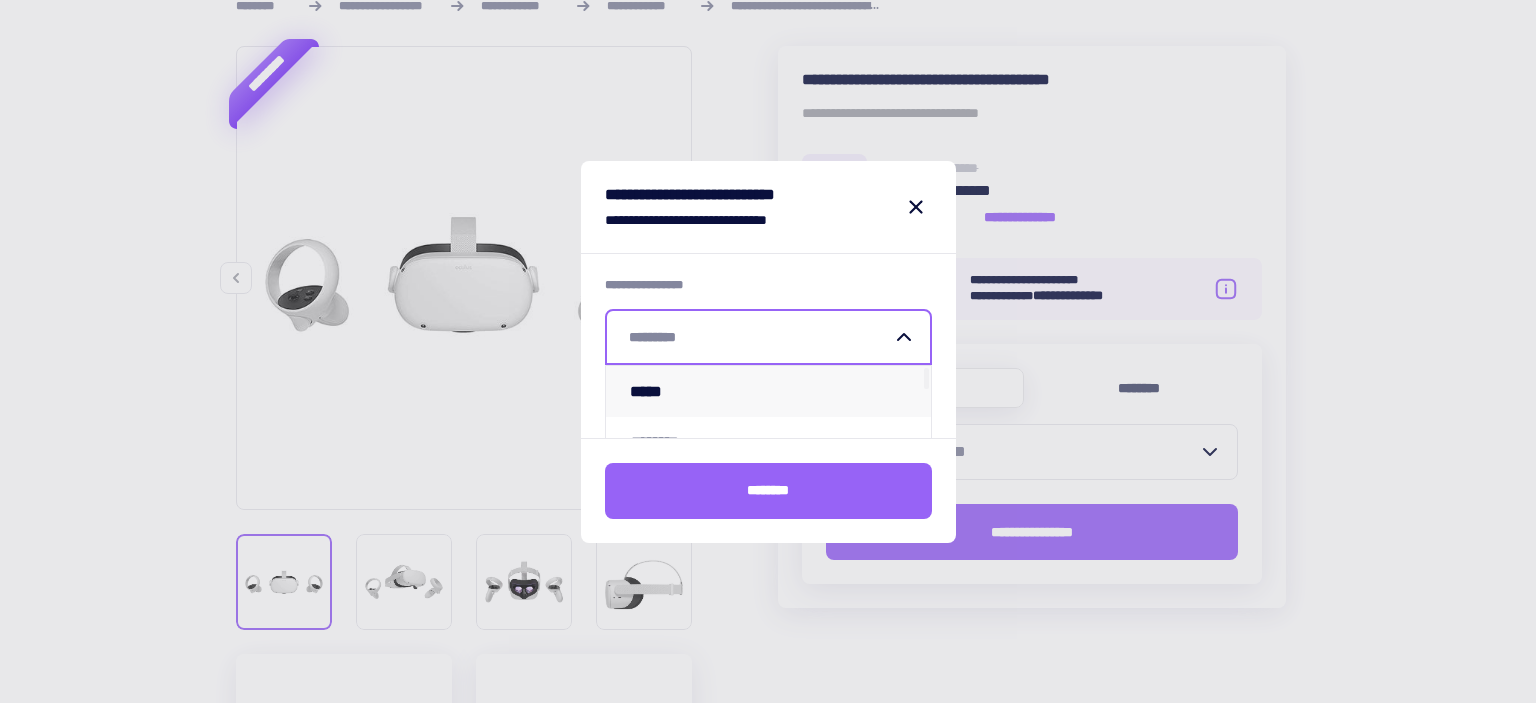 type on "****" 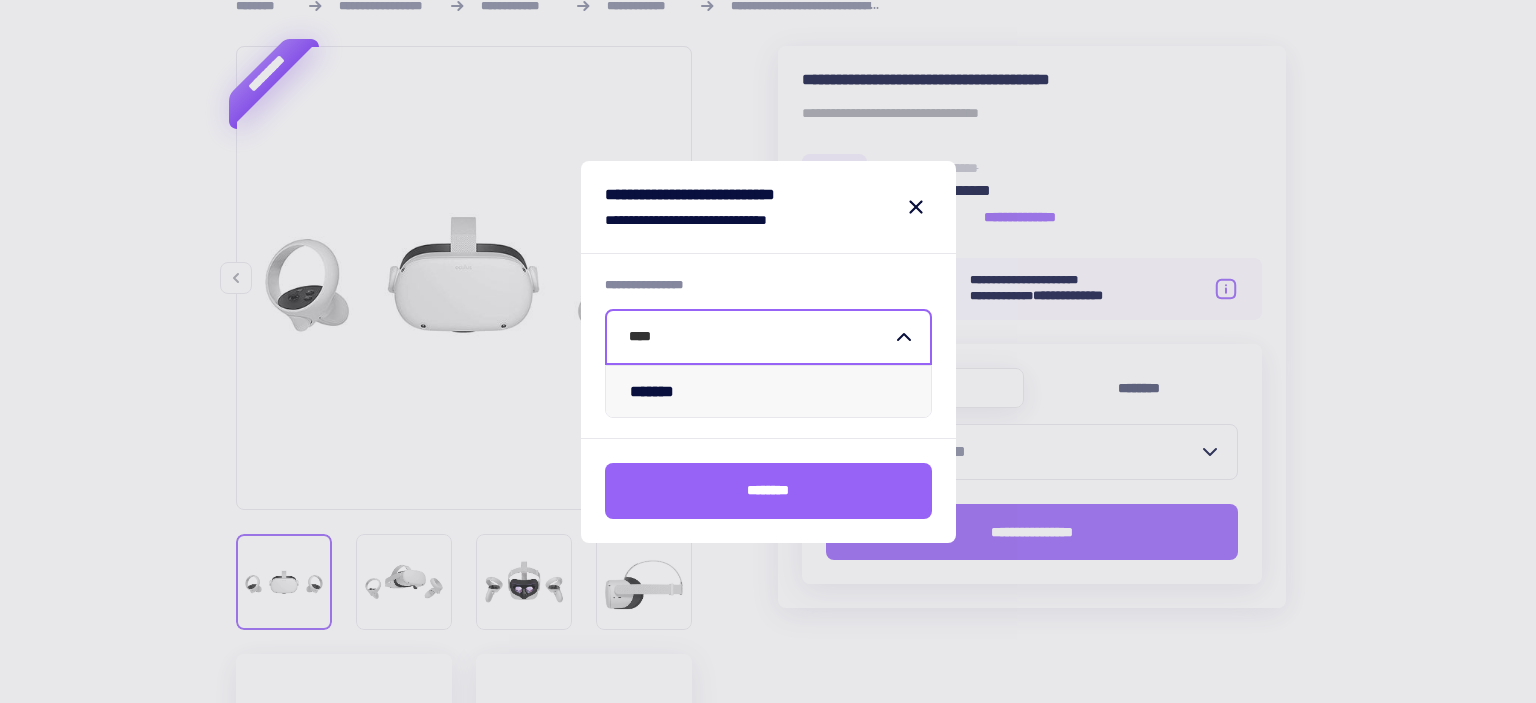 click on "*******" at bounding box center (768, 391) 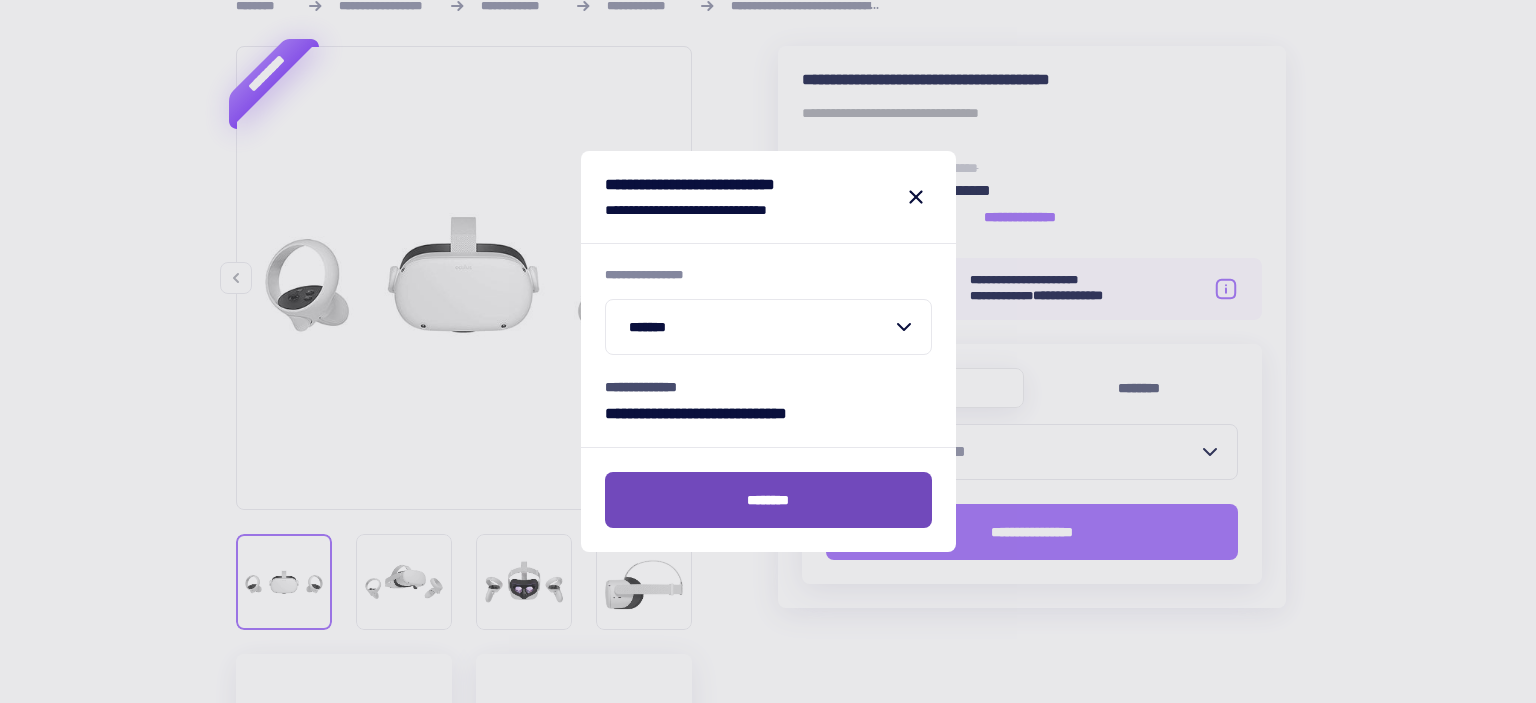 click on "********" at bounding box center [768, 500] 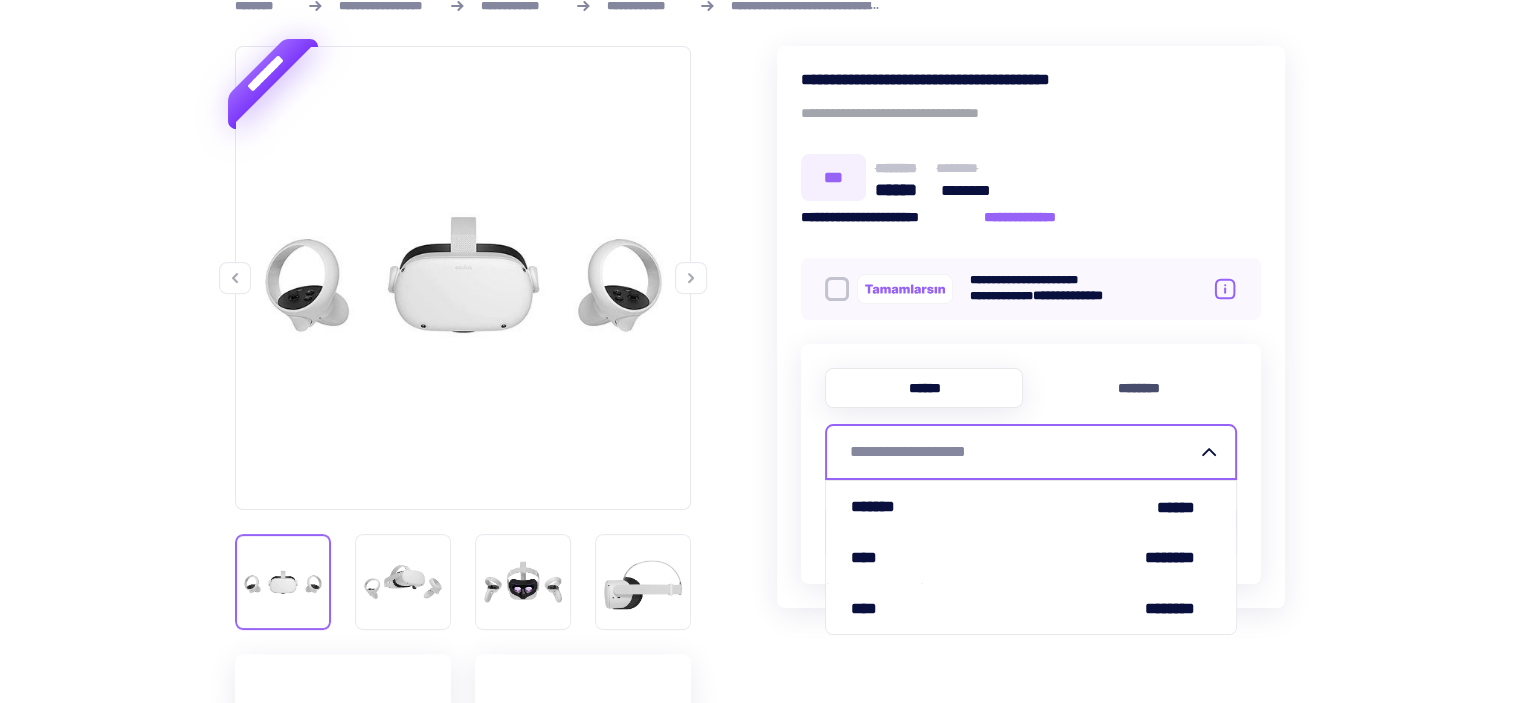 click on "**********" at bounding box center [1019, 452] 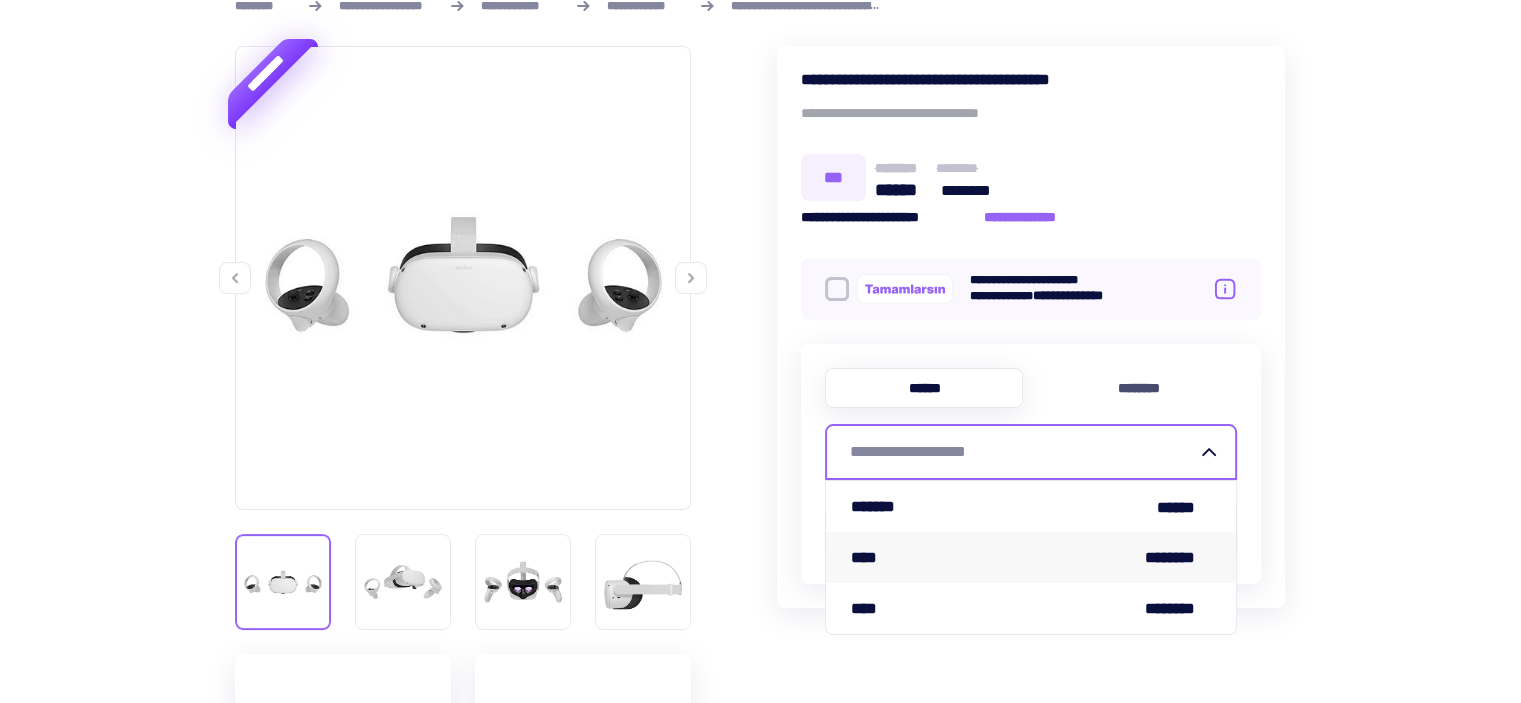click on "**** ********" at bounding box center [1031, 557] 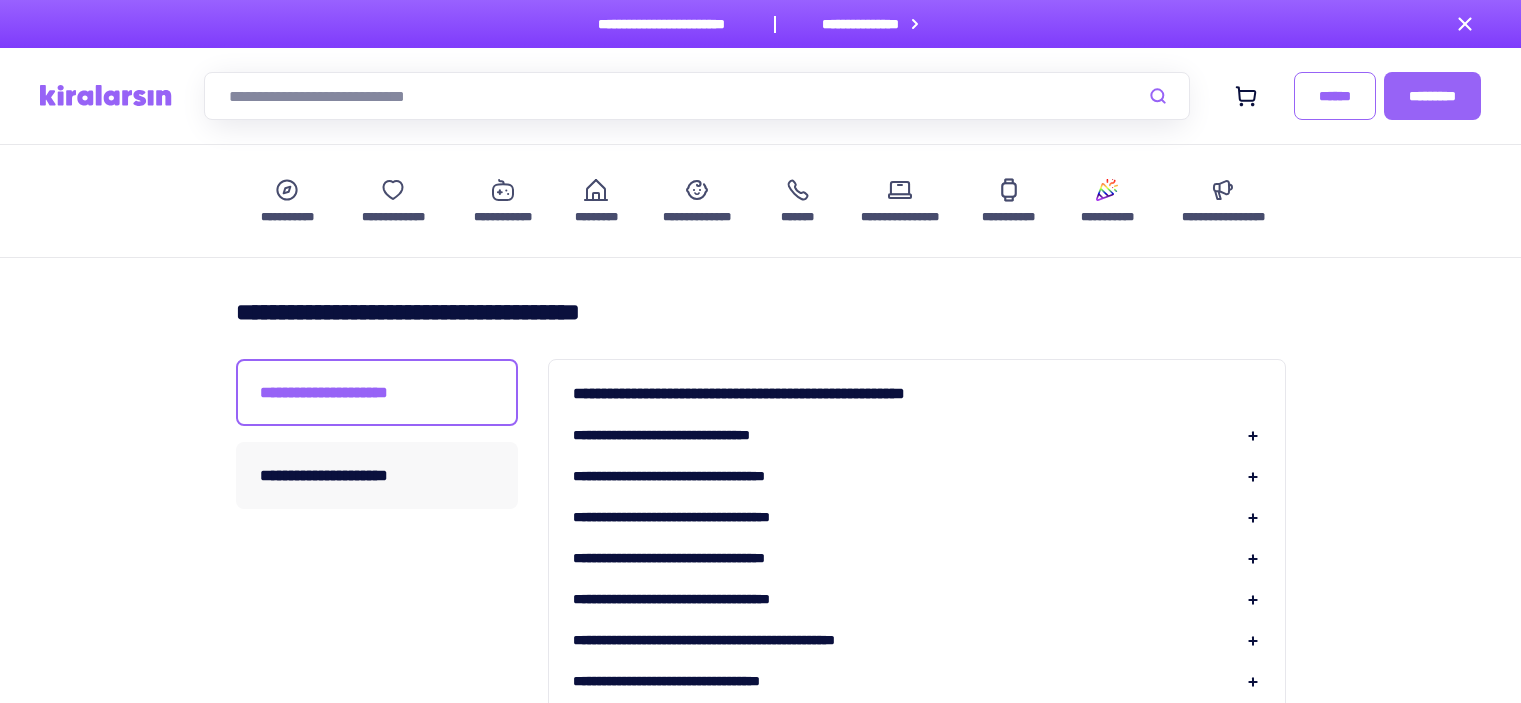 scroll, scrollTop: 0, scrollLeft: 0, axis: both 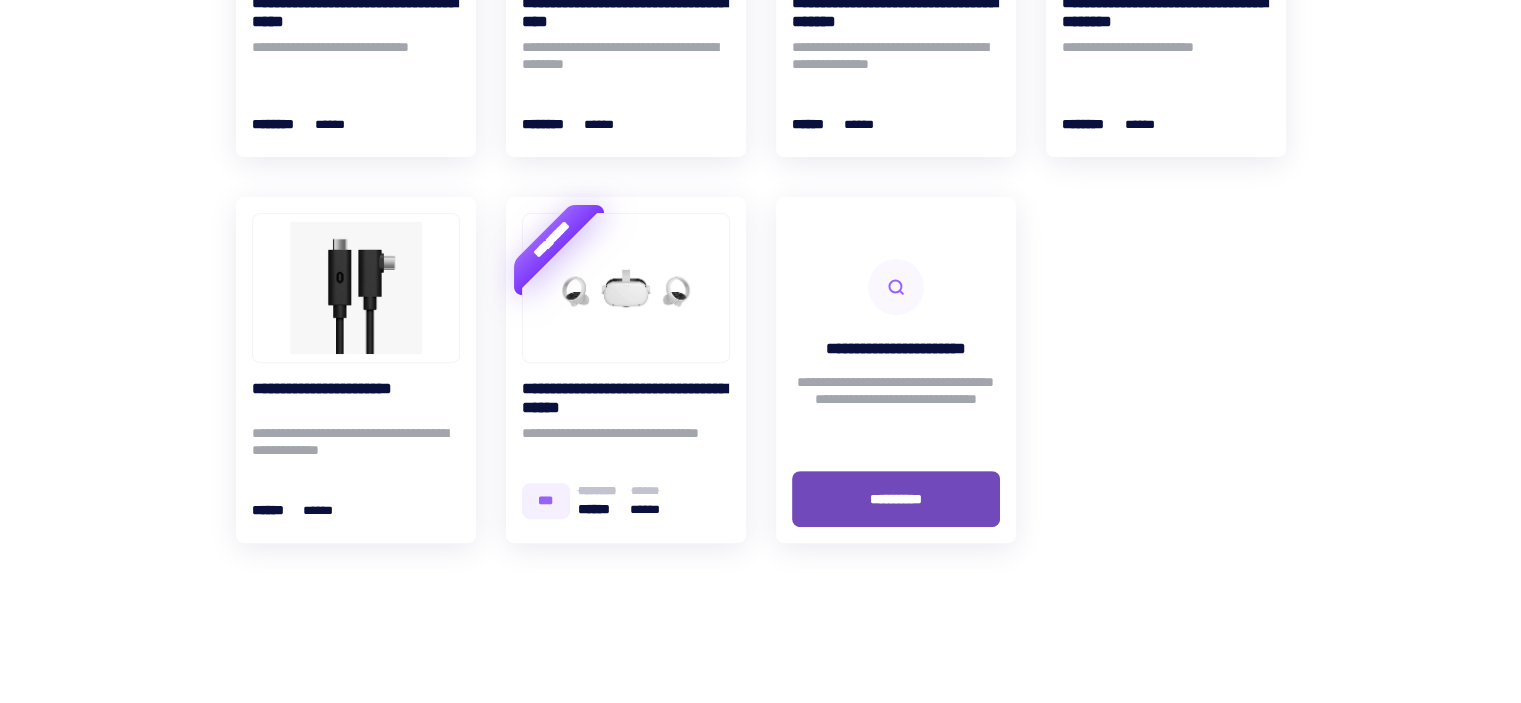 click on "**********" at bounding box center [896, 499] 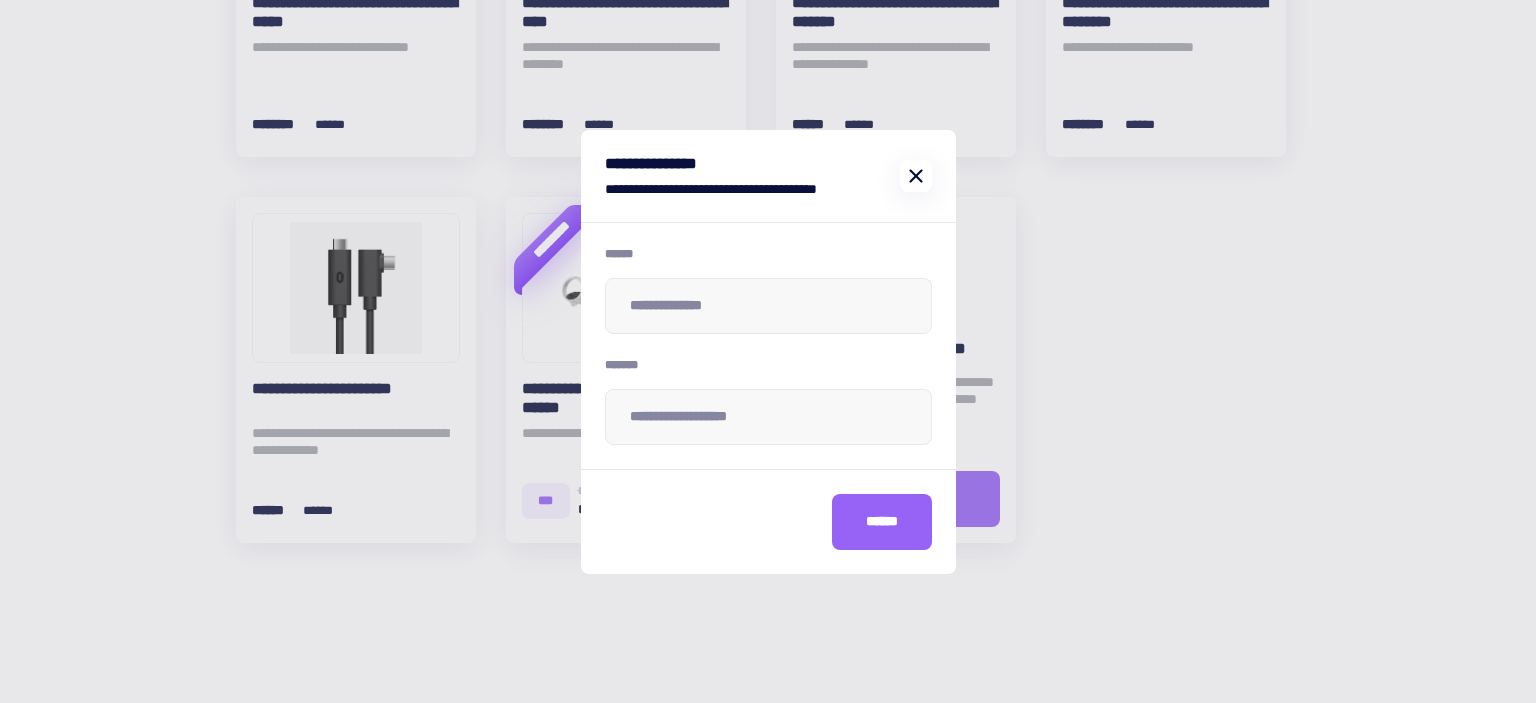 click at bounding box center [916, 176] 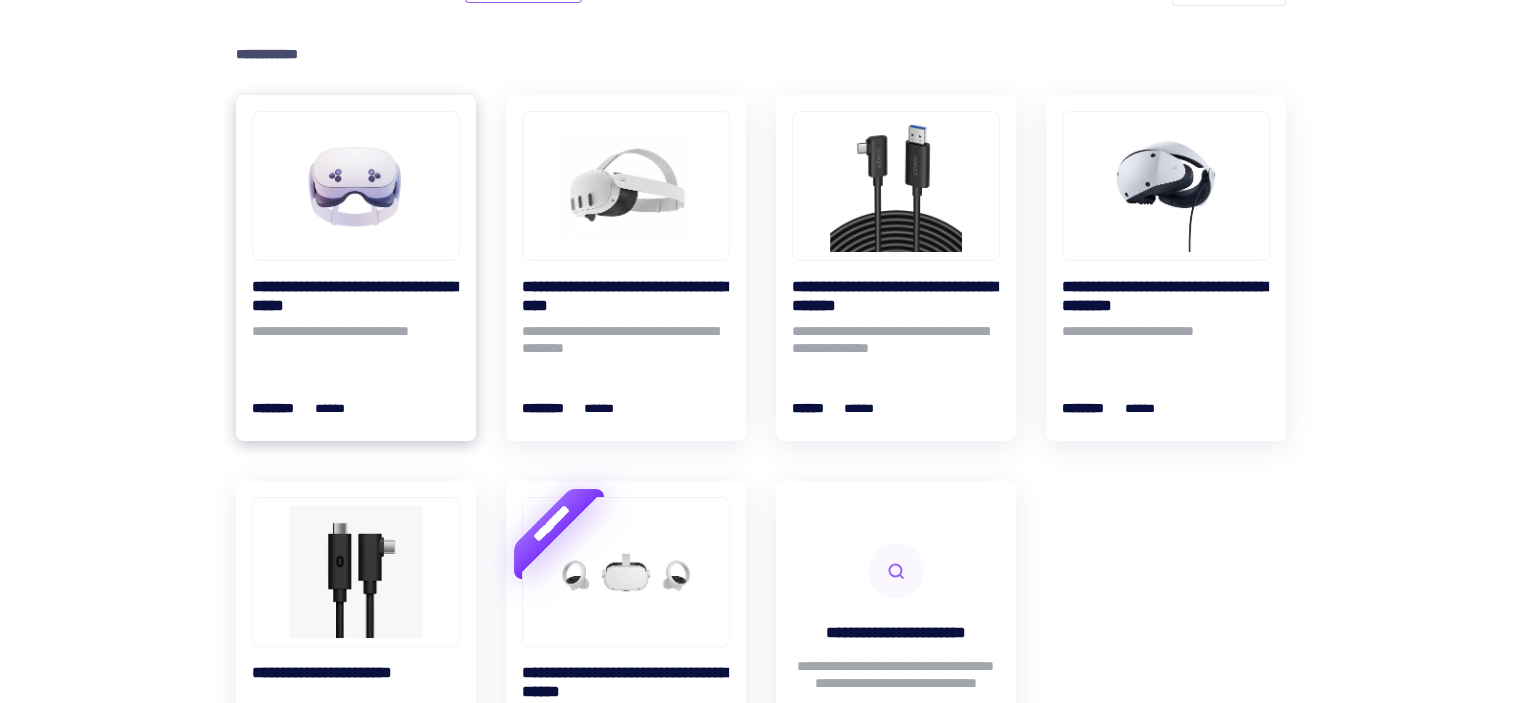 scroll, scrollTop: 200, scrollLeft: 0, axis: vertical 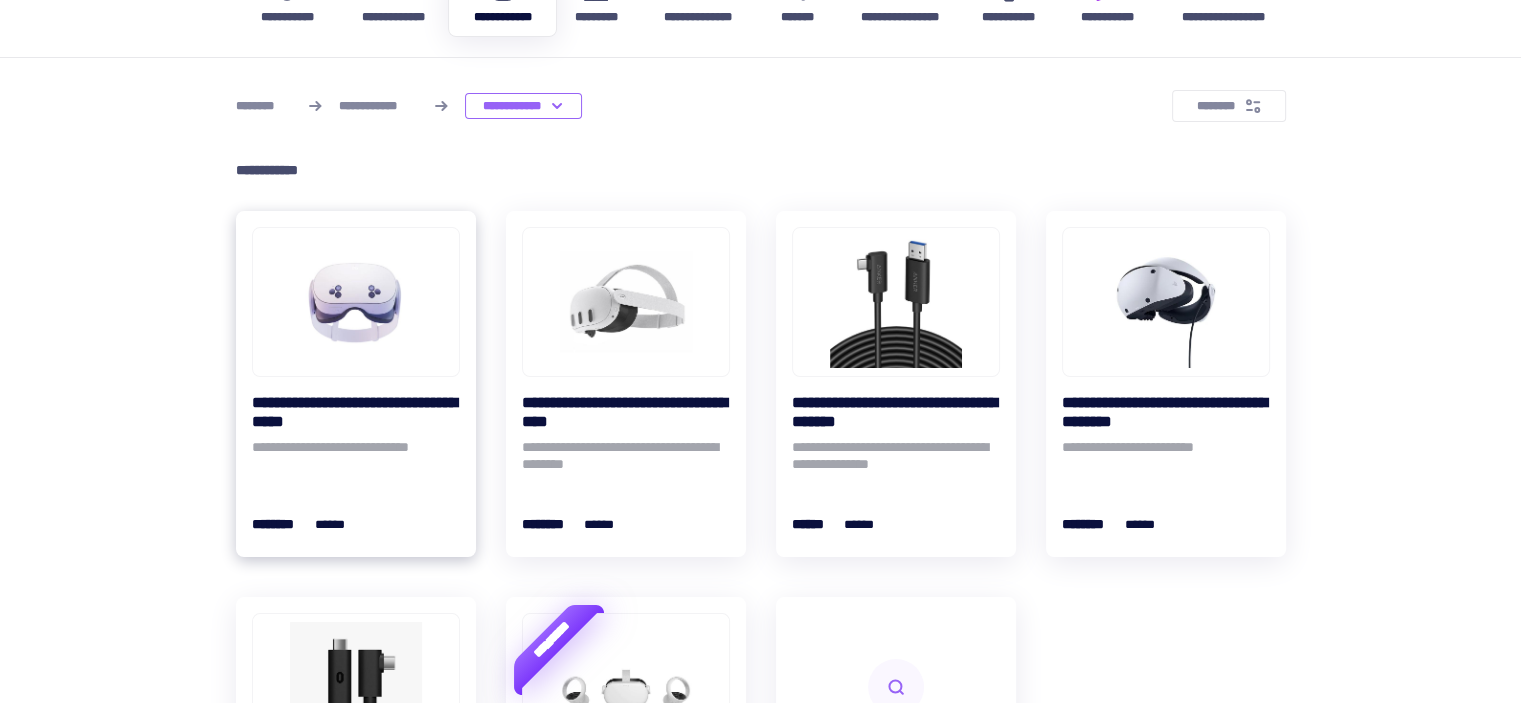 click on "**********" at bounding box center [356, 459] 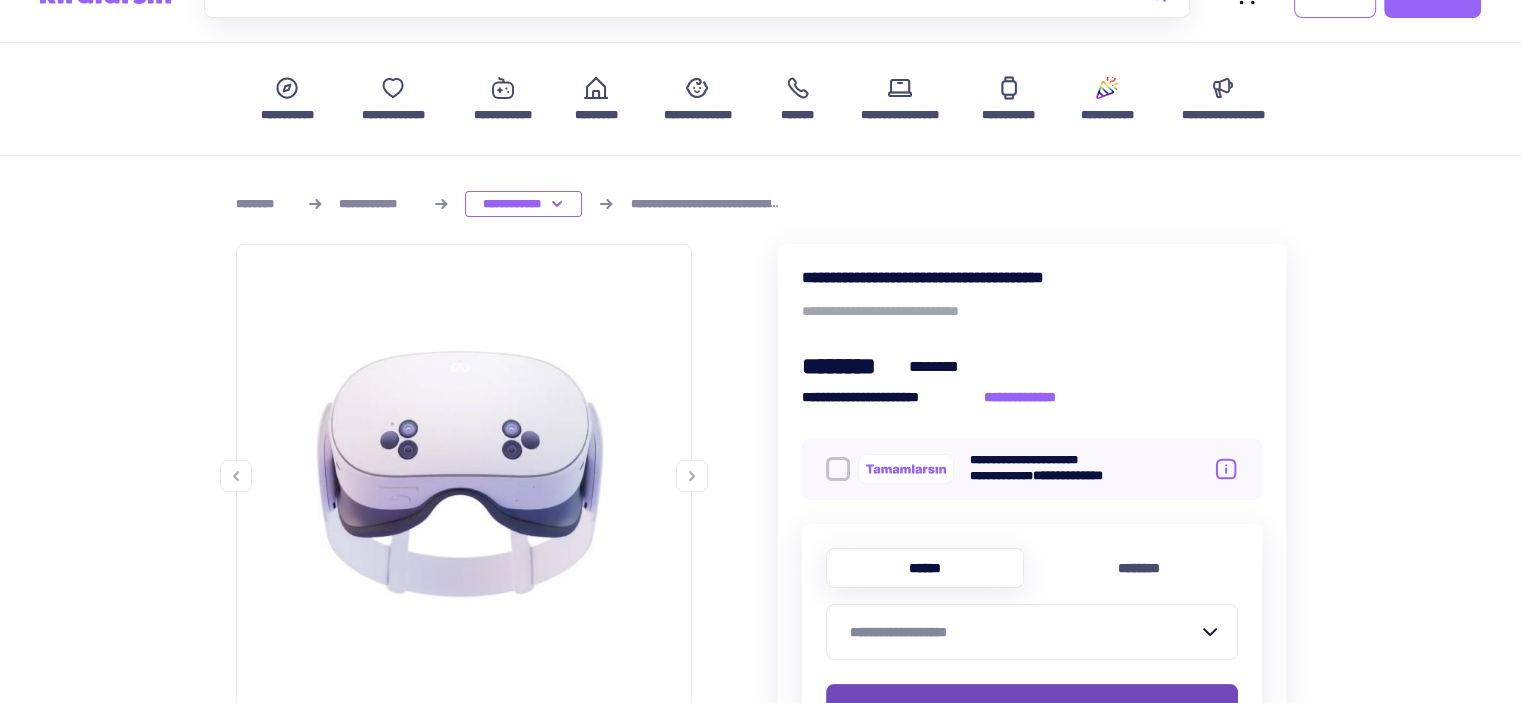 scroll, scrollTop: 300, scrollLeft: 0, axis: vertical 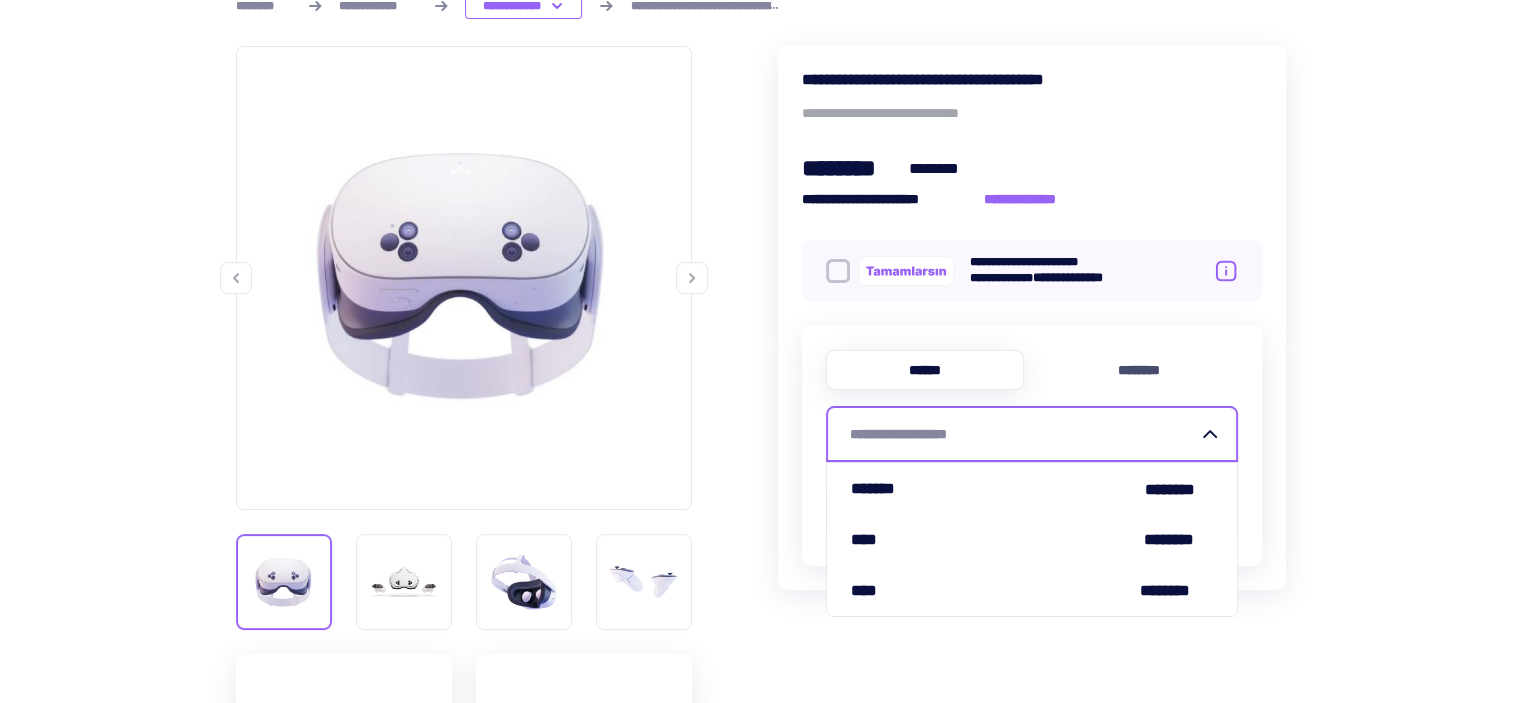 click on "**********" at bounding box center [1020, 434] 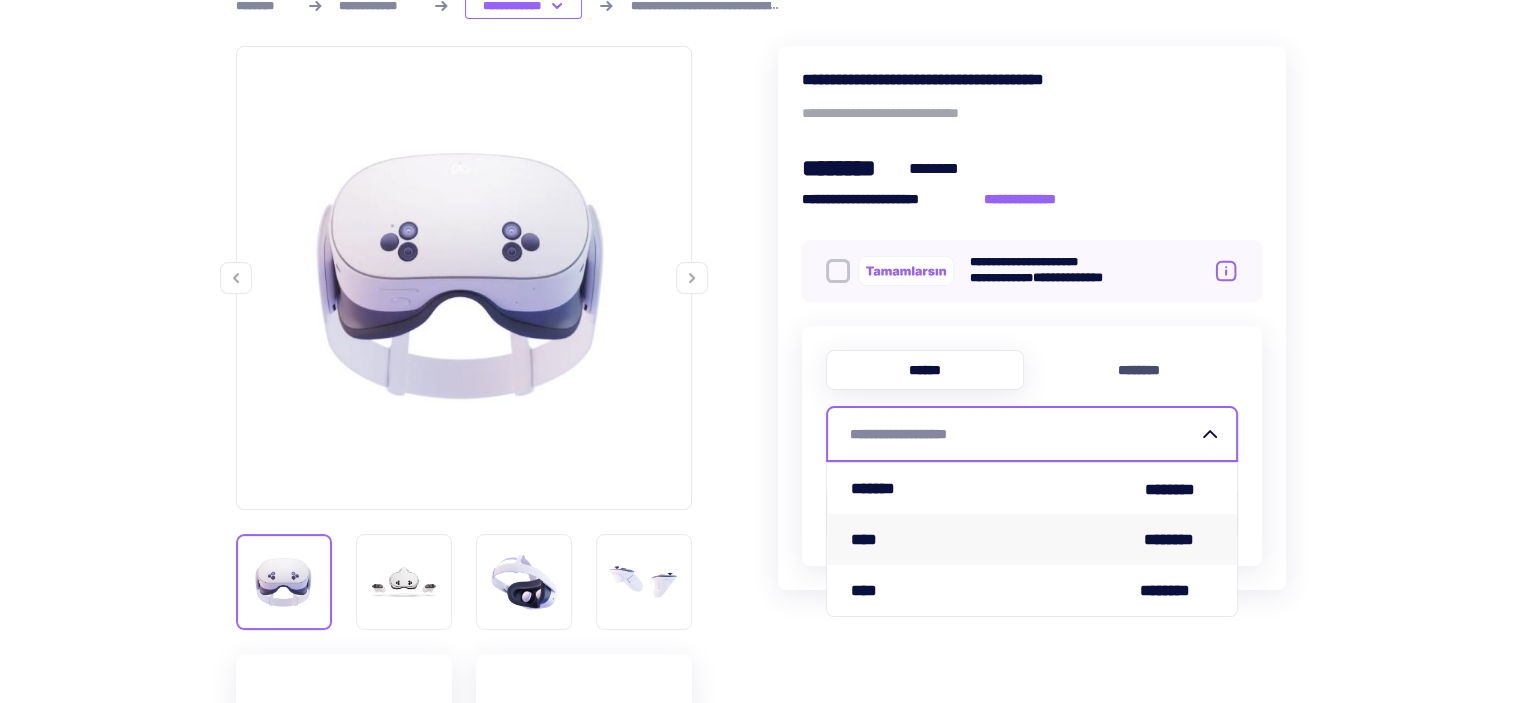 click on "**** ********" at bounding box center [1032, 539] 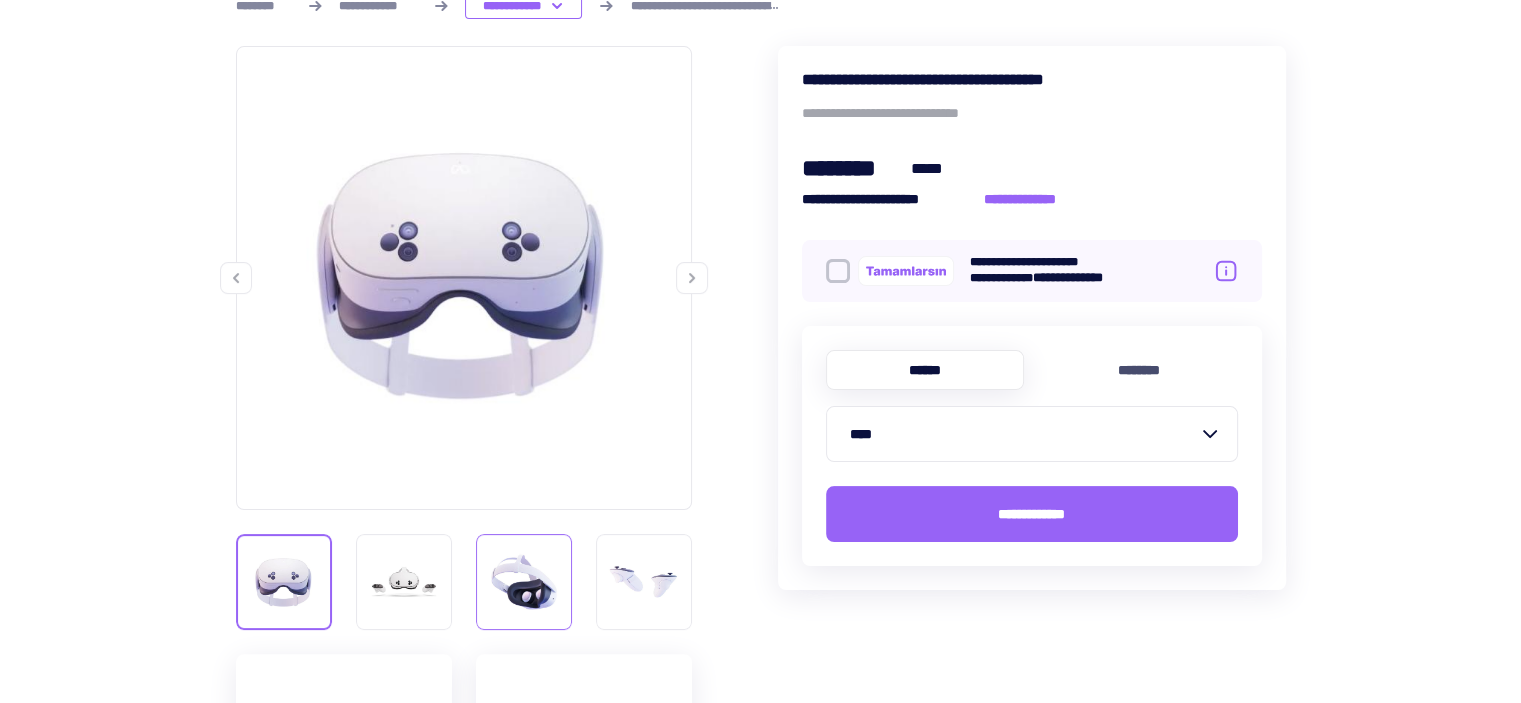 click at bounding box center [284, 582] 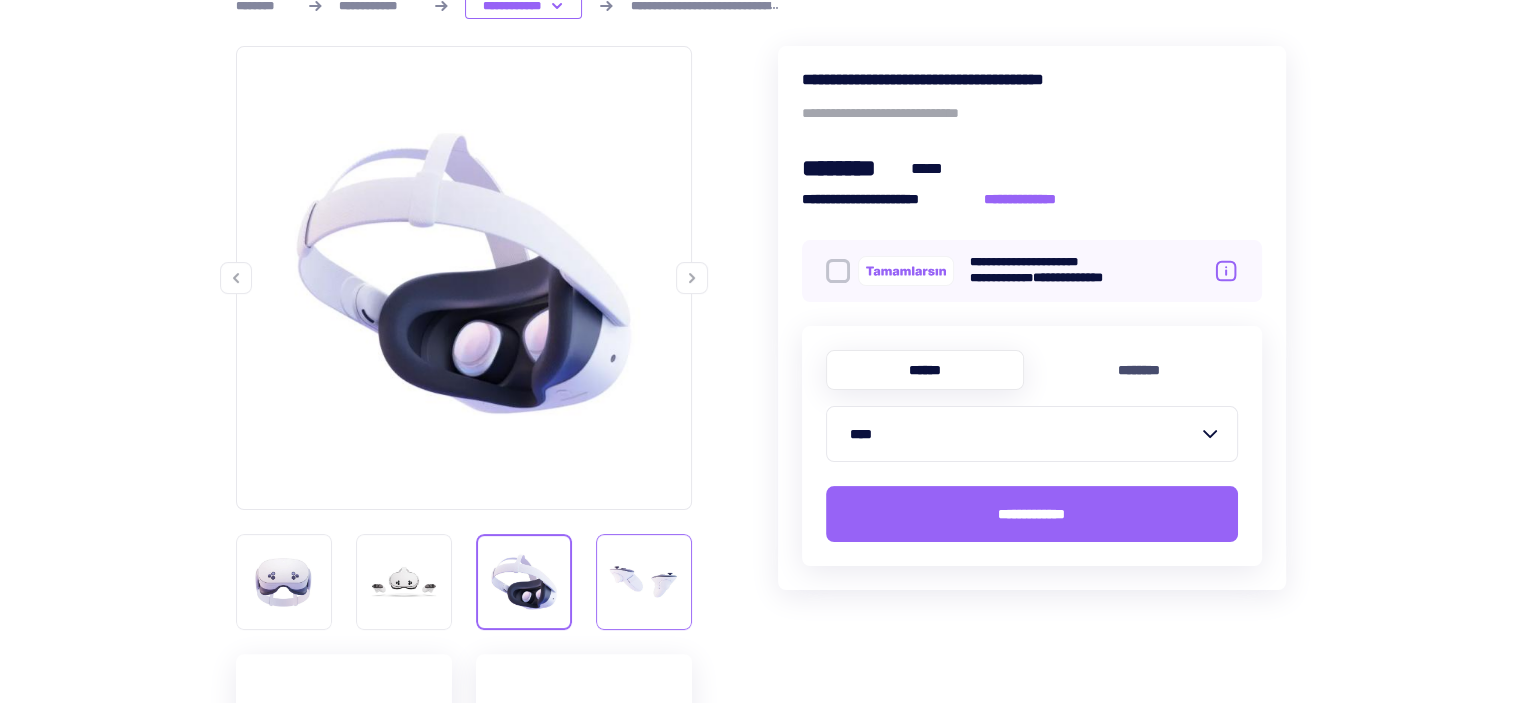 click at bounding box center [284, 582] 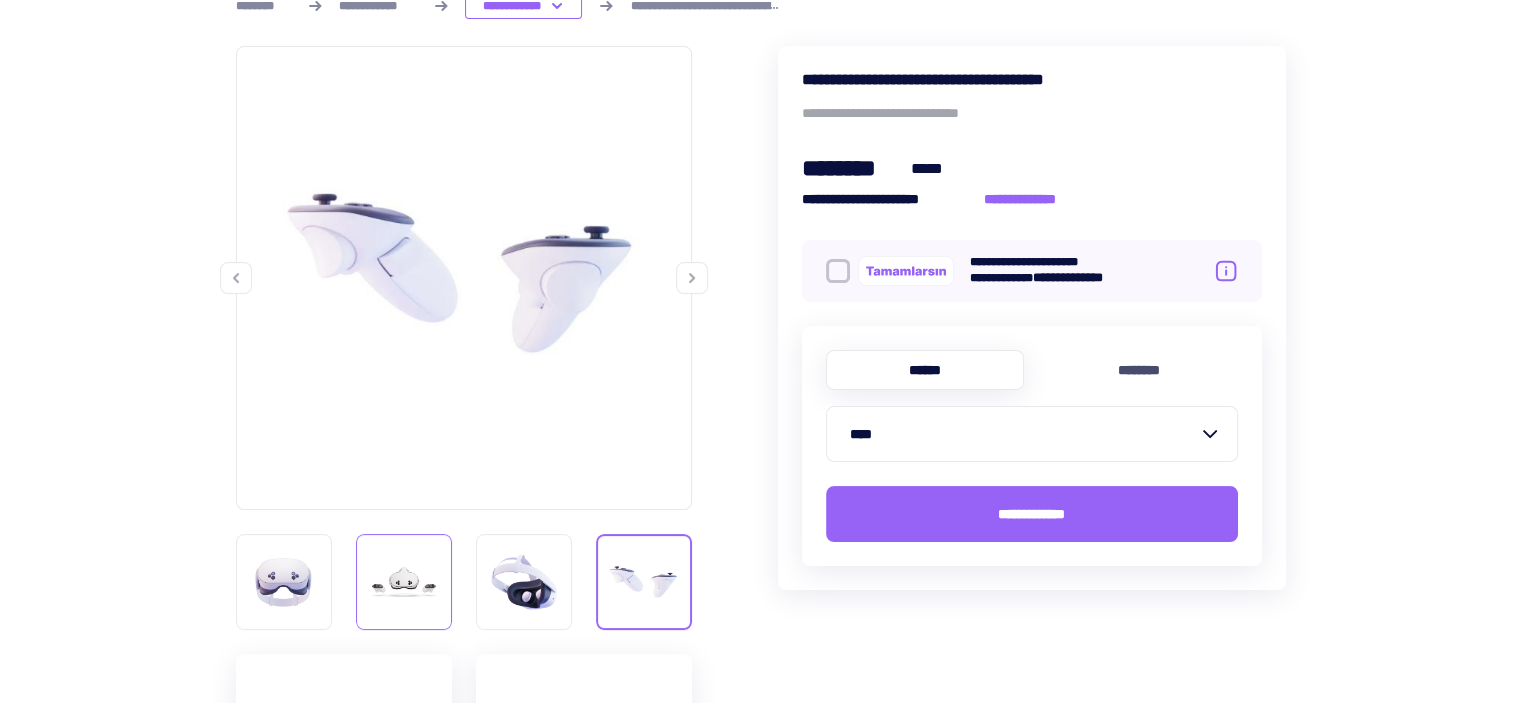 click at bounding box center (284, 582) 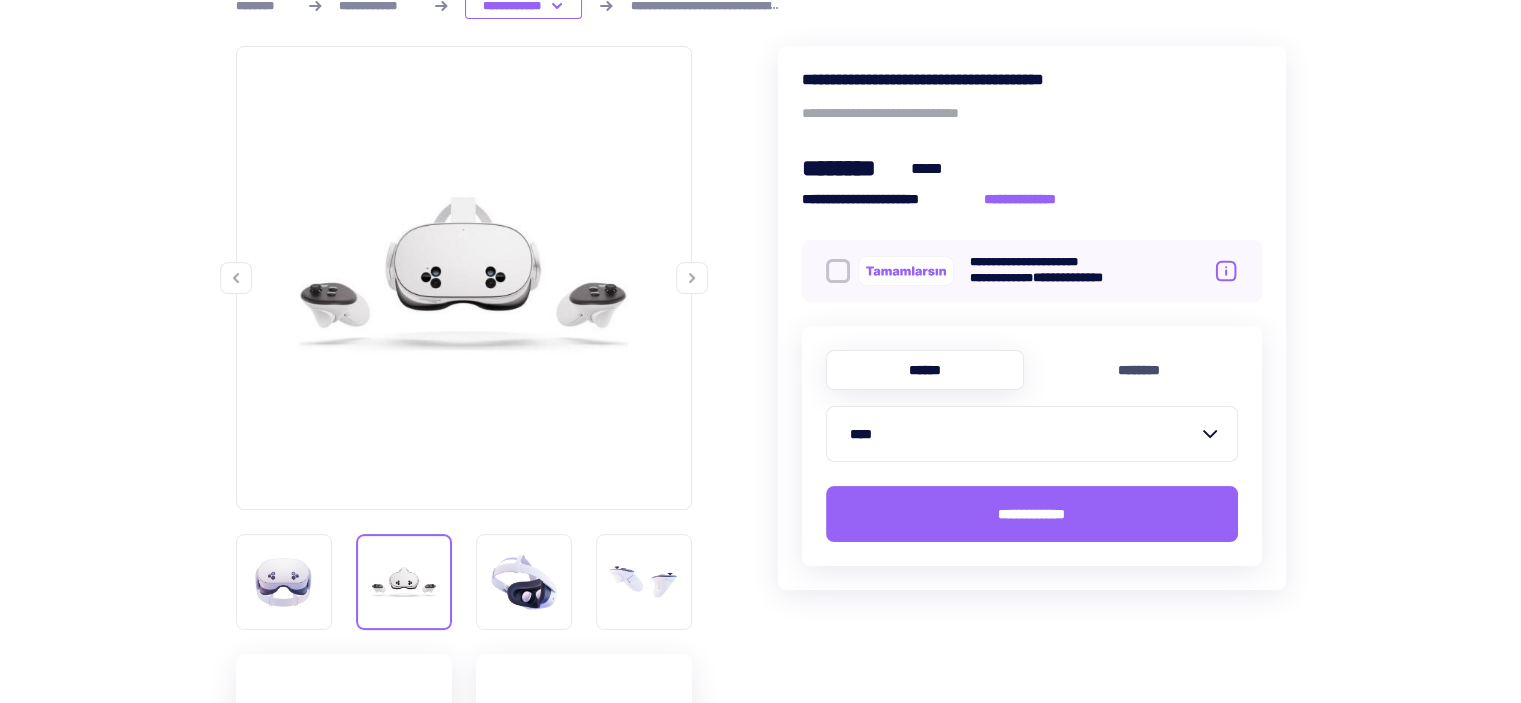 click at bounding box center (464, 582) 